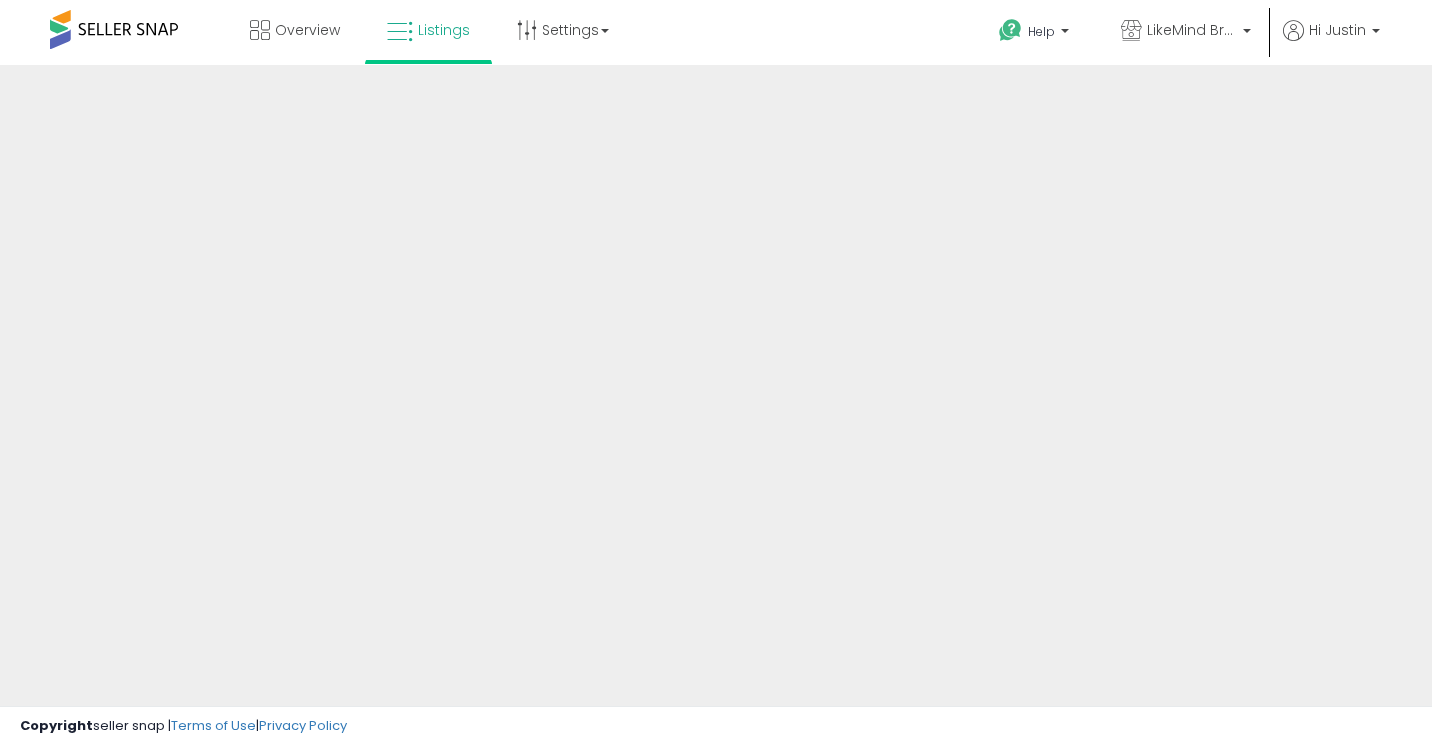 scroll, scrollTop: 149, scrollLeft: 0, axis: vertical 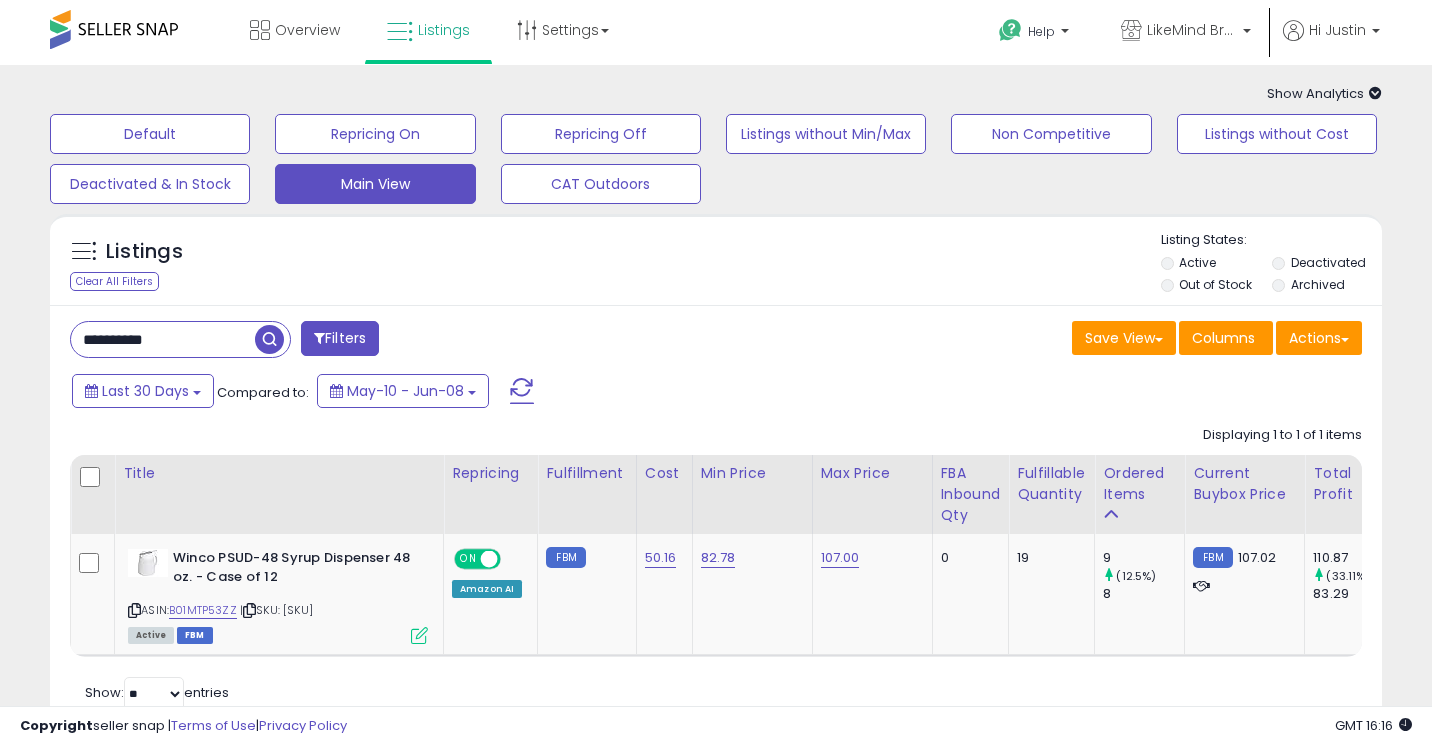 click on "**********" at bounding box center [163, 339] 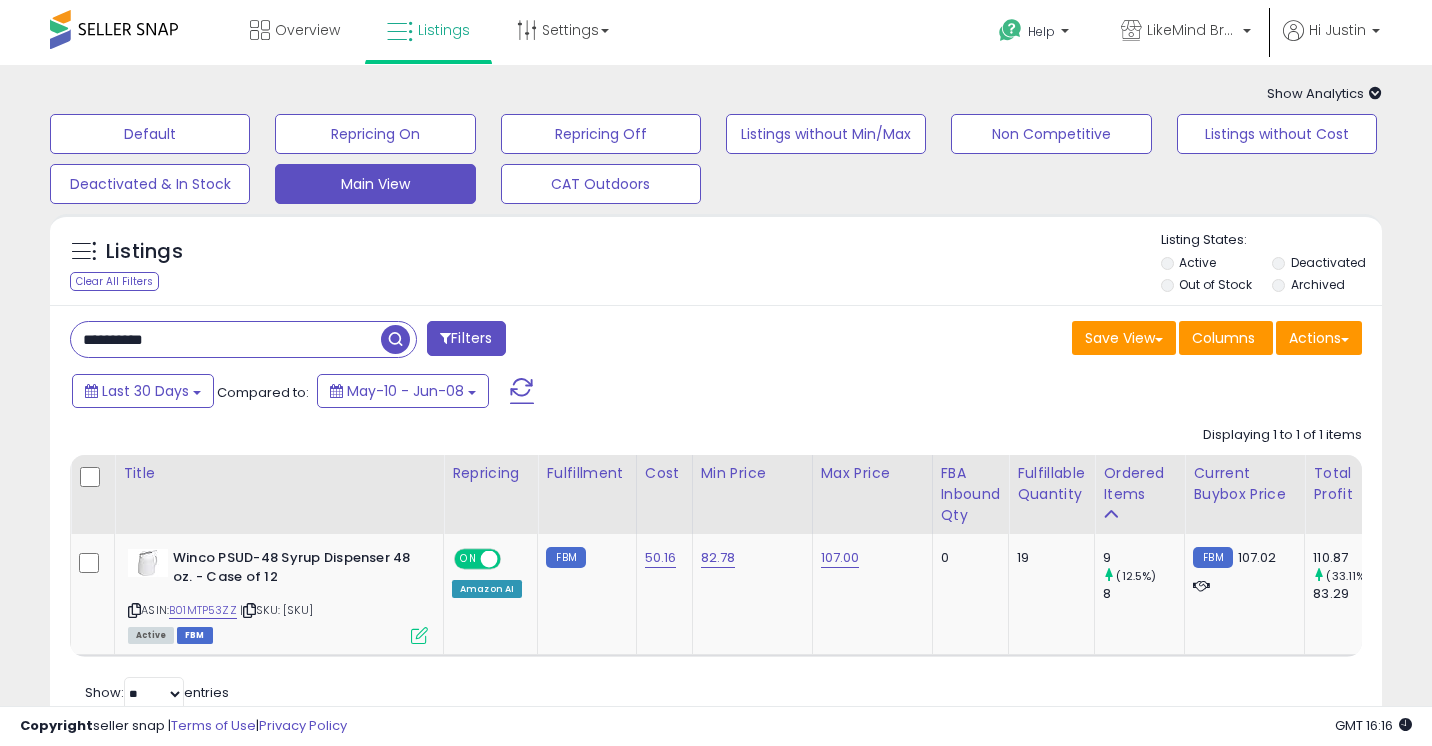 click on "**********" at bounding box center (226, 339) 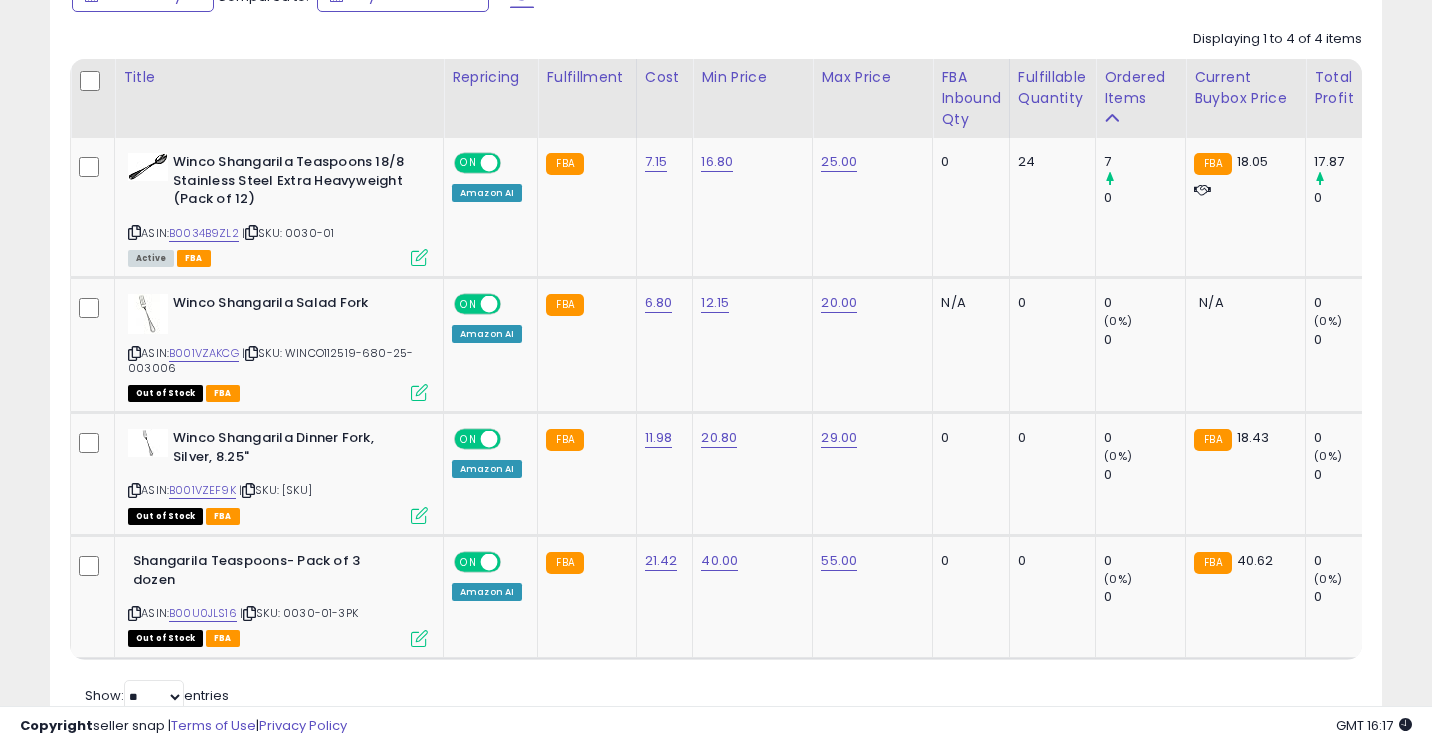scroll, scrollTop: 394, scrollLeft: 0, axis: vertical 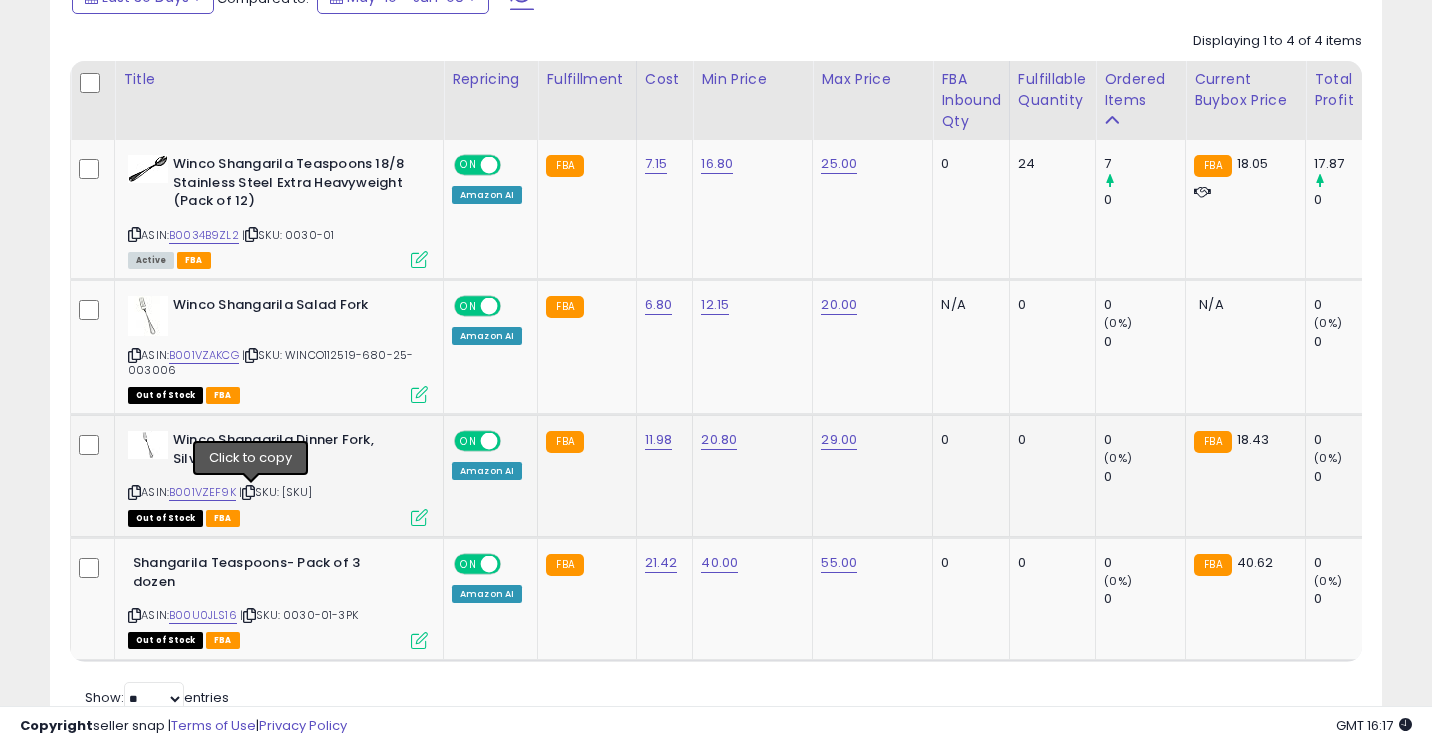 click at bounding box center (251, 234) 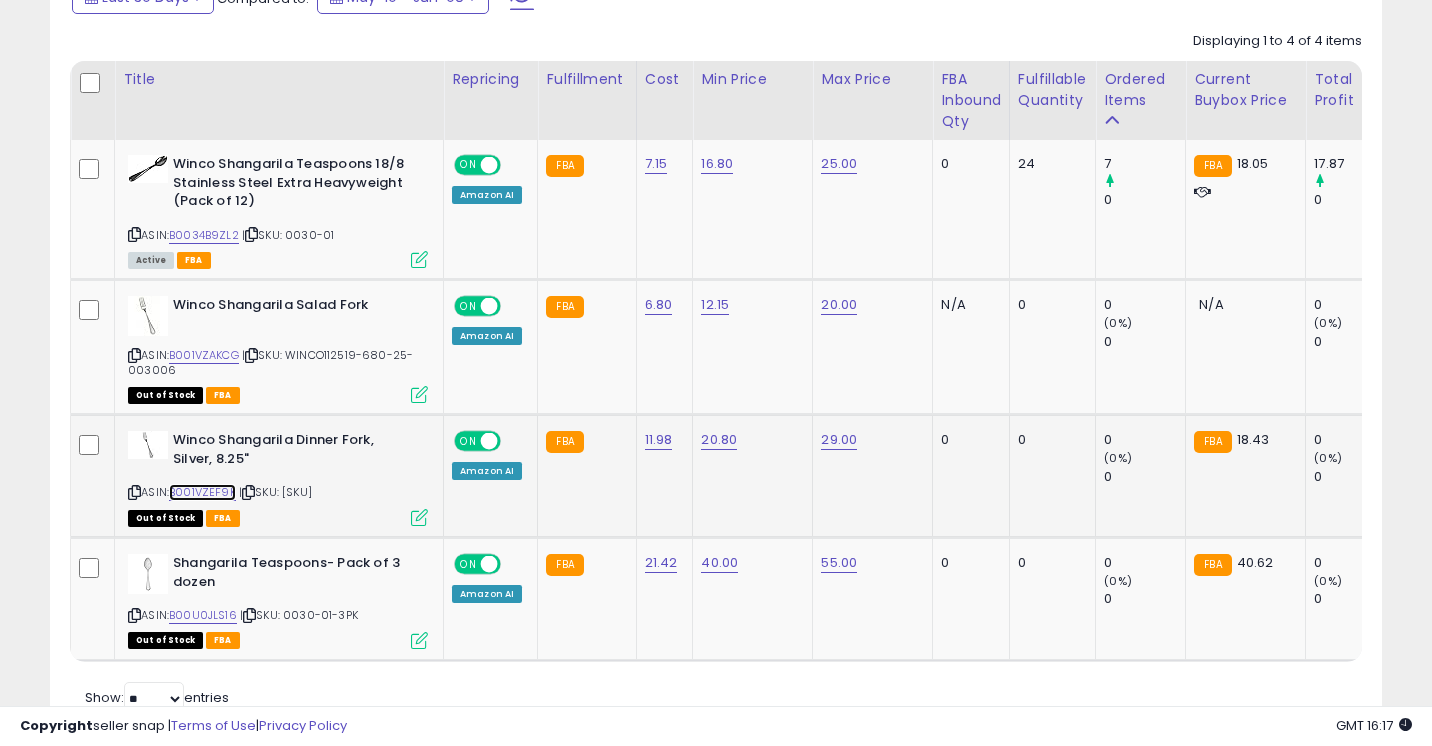 click on "B001VZEF9K" at bounding box center (202, 492) 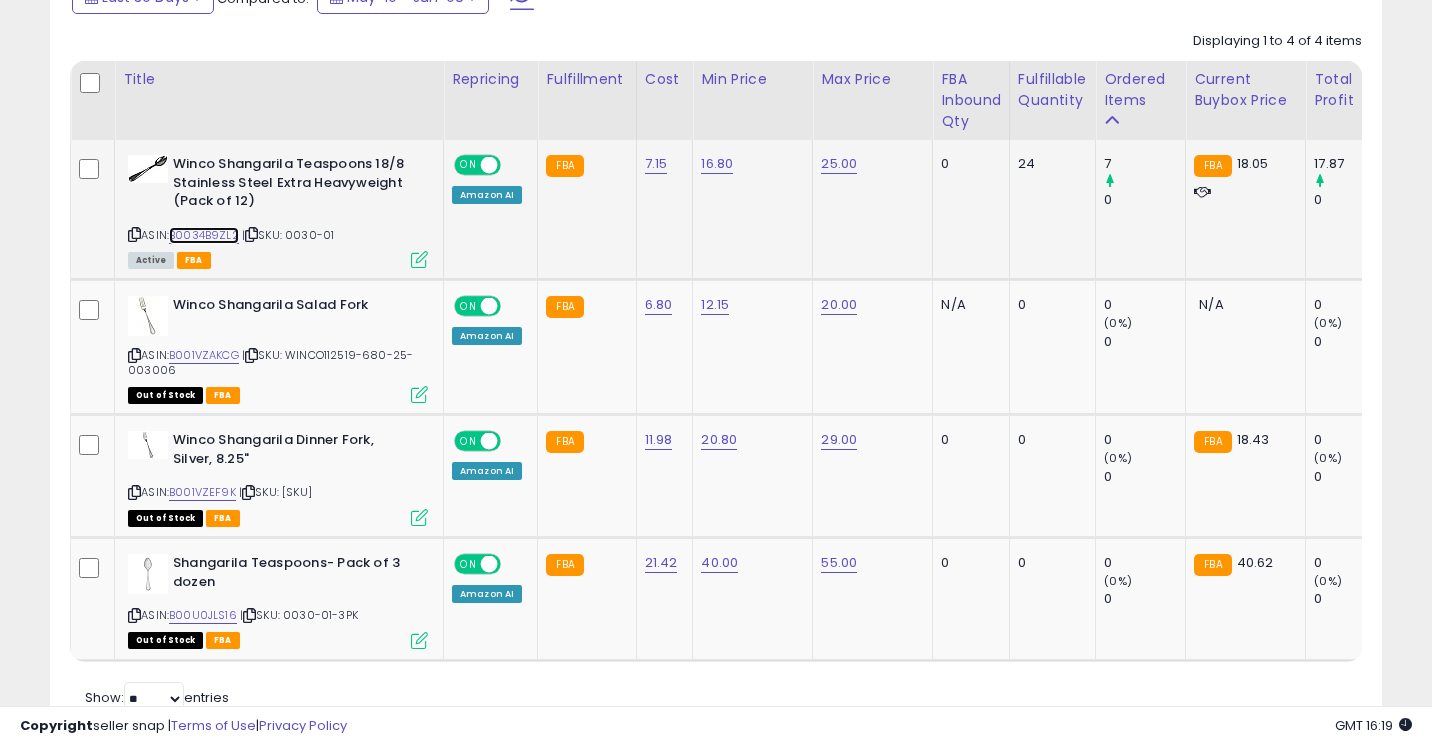 click on "B0034B9ZL2" at bounding box center [204, 235] 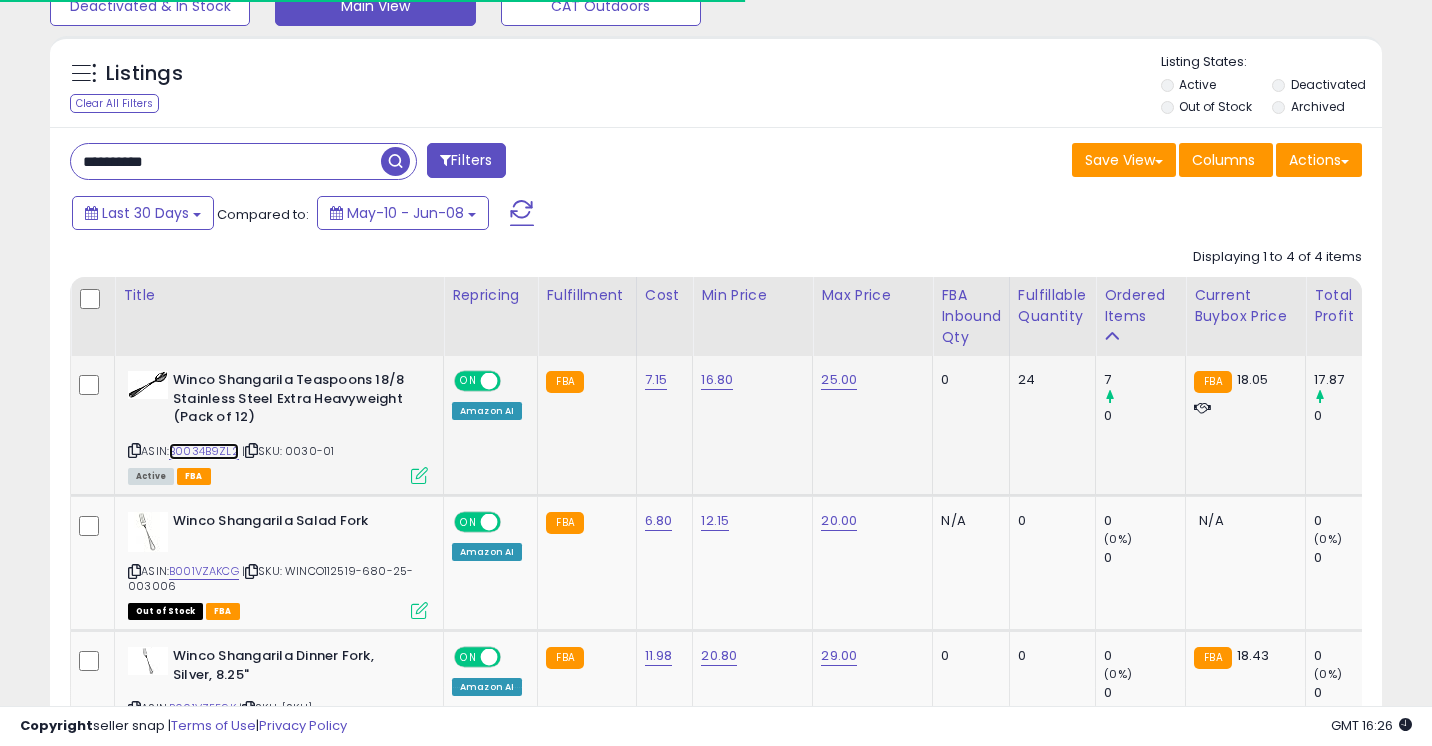 scroll, scrollTop: 0, scrollLeft: 0, axis: both 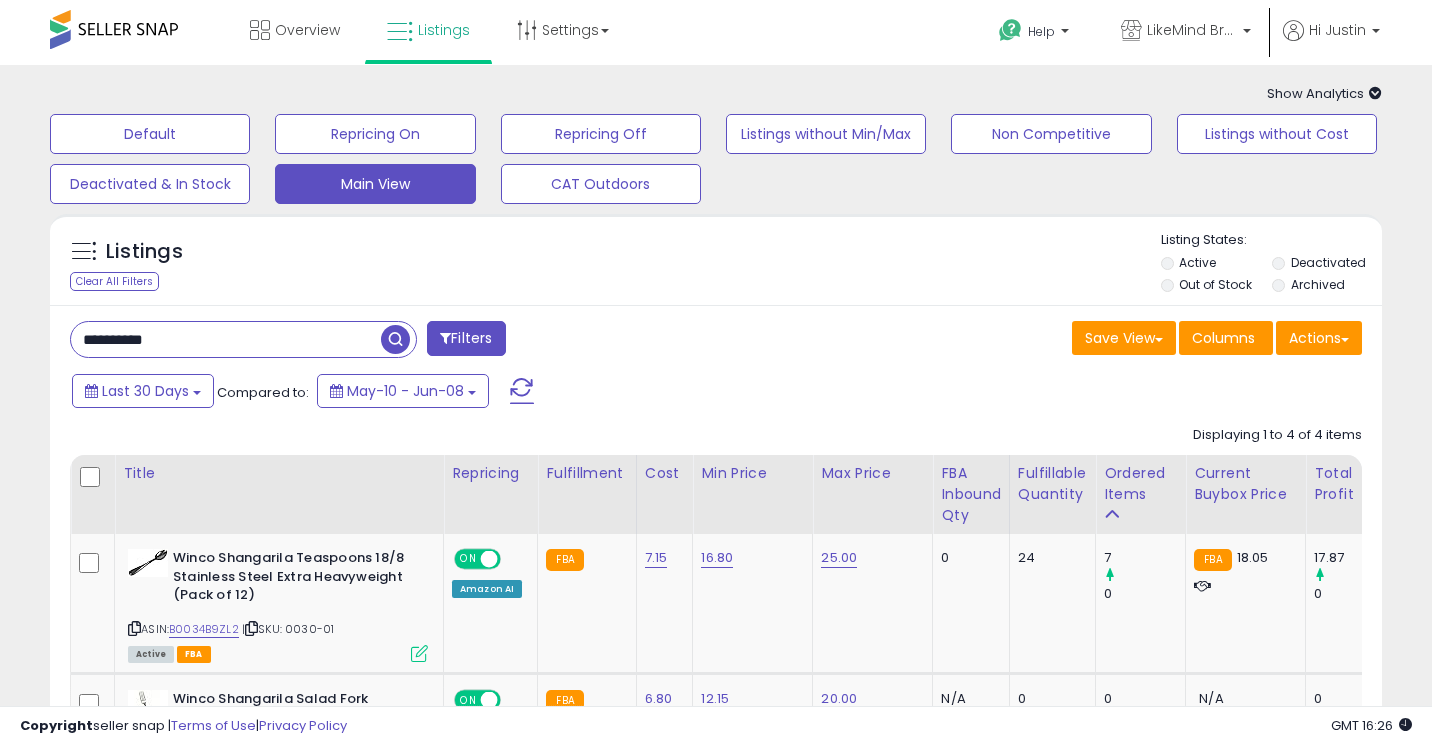 click on "**********" at bounding box center (226, 339) 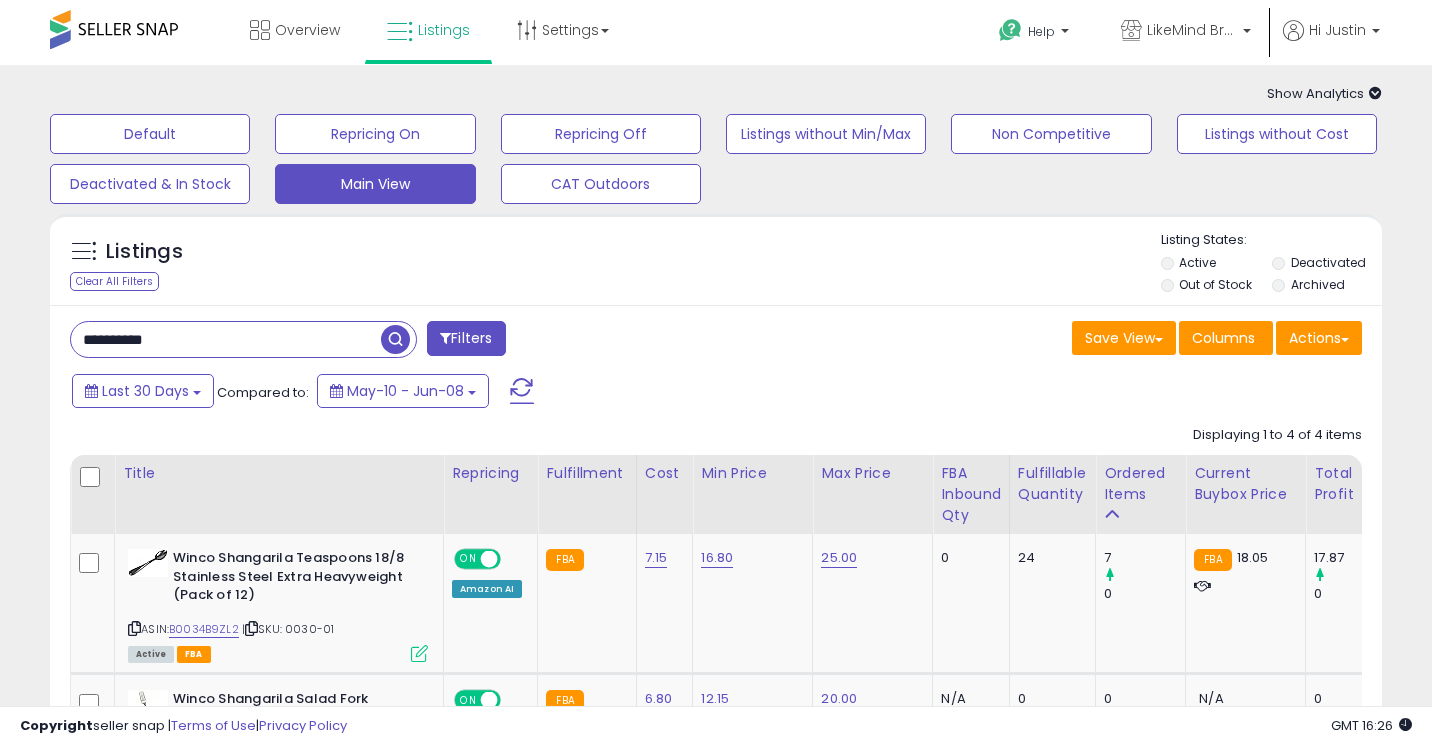 click on "**********" at bounding box center (226, 339) 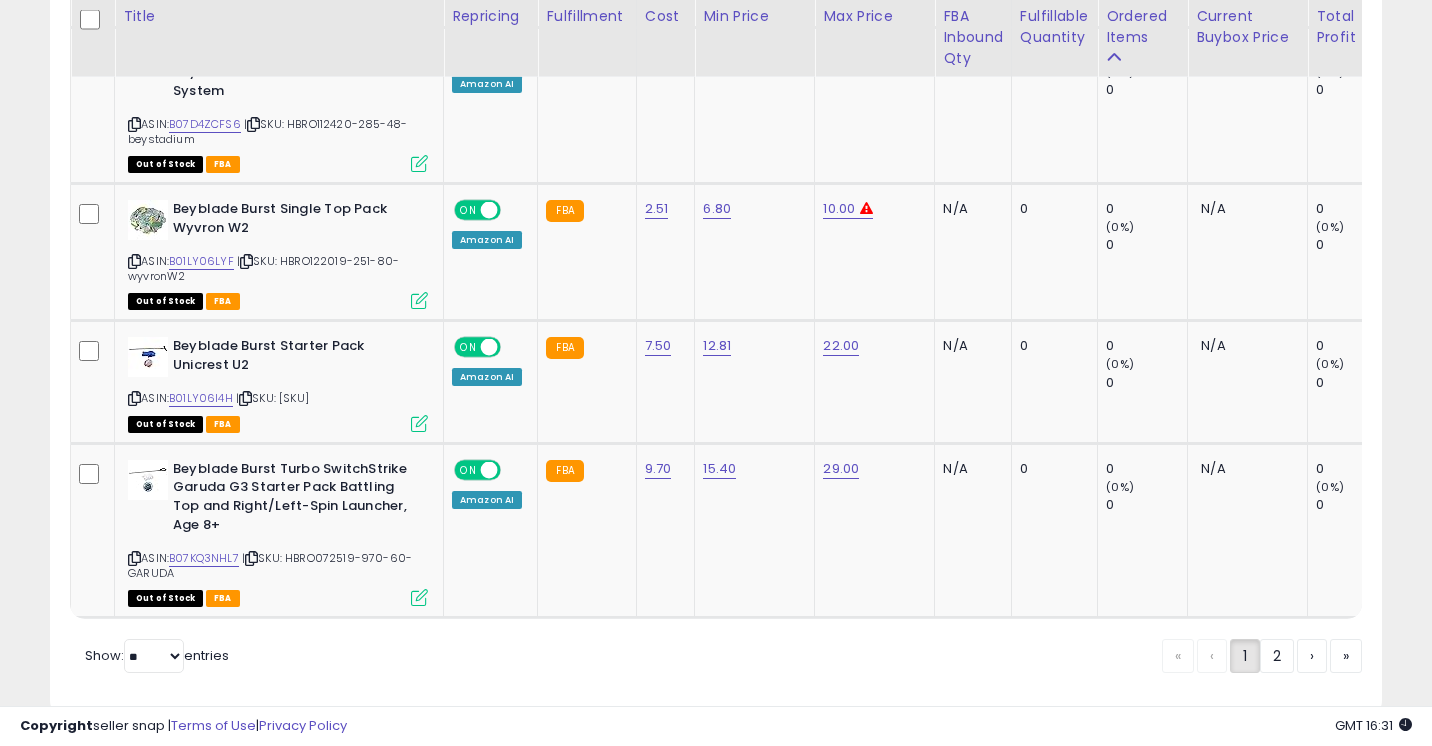 scroll, scrollTop: 3838, scrollLeft: 0, axis: vertical 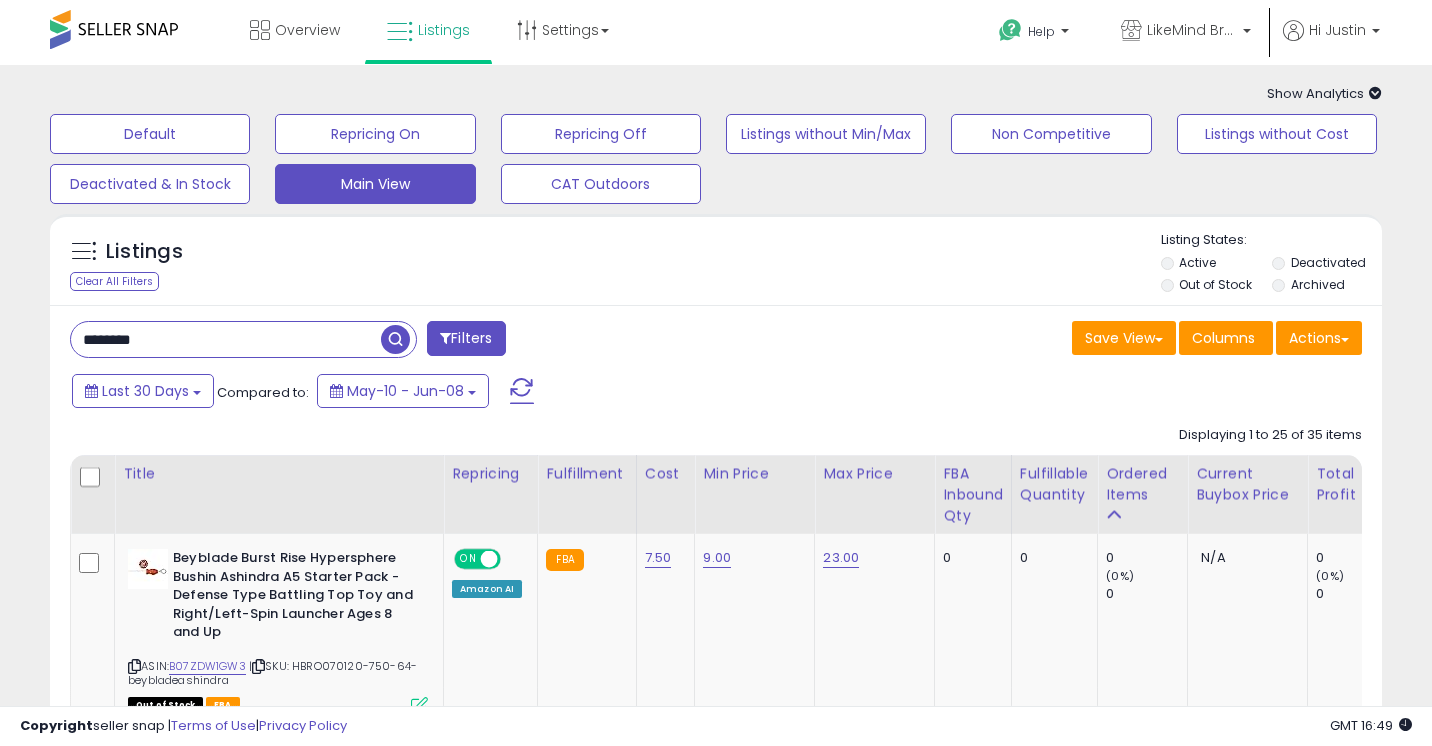 click on "********" at bounding box center (226, 339) 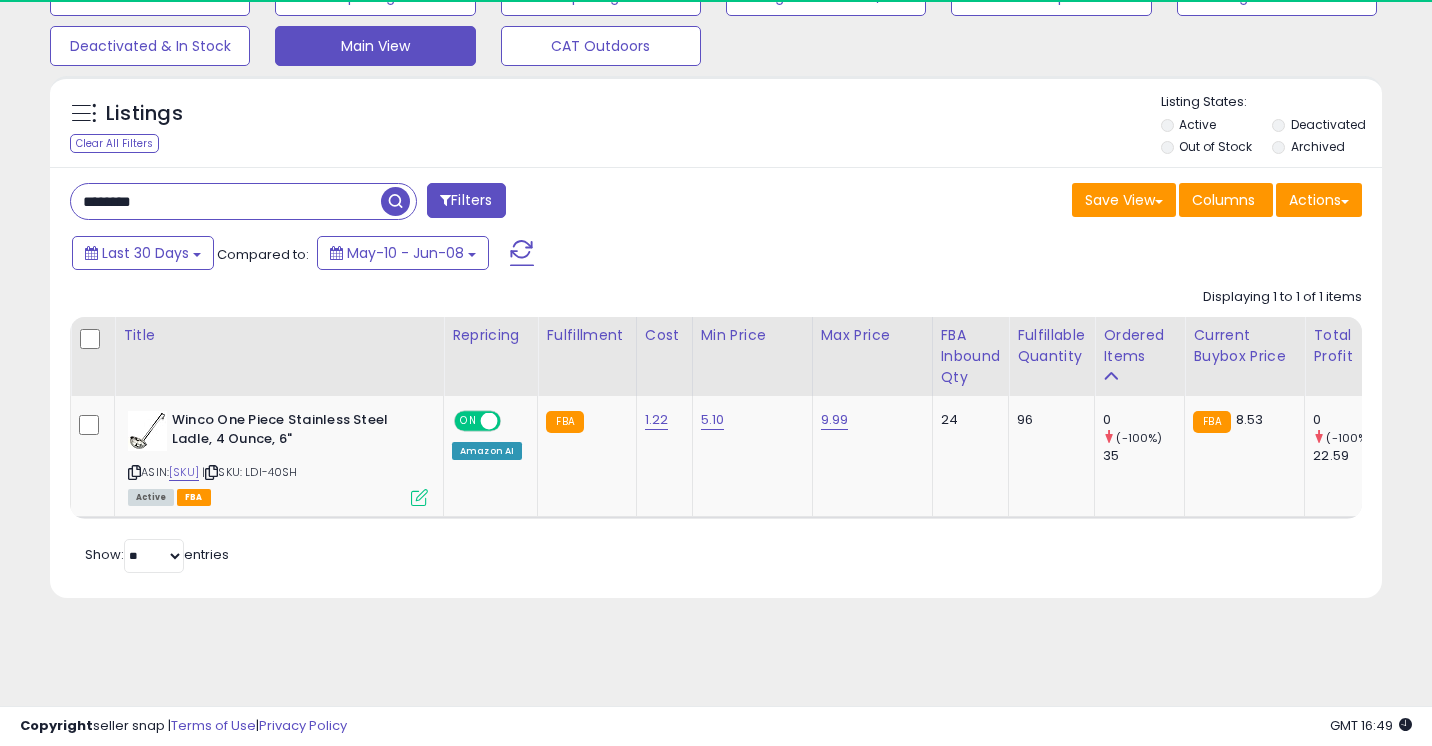 scroll, scrollTop: 149, scrollLeft: 0, axis: vertical 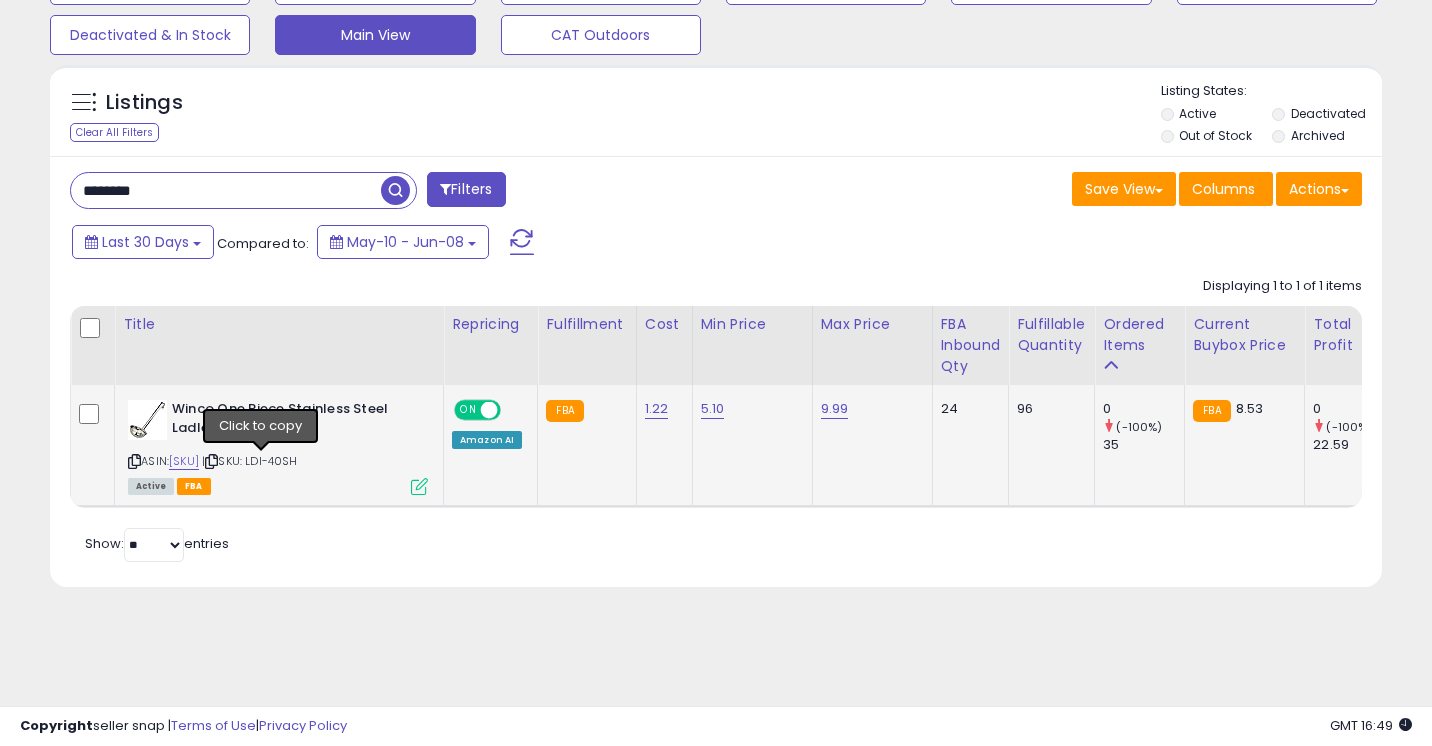 click at bounding box center [211, 461] 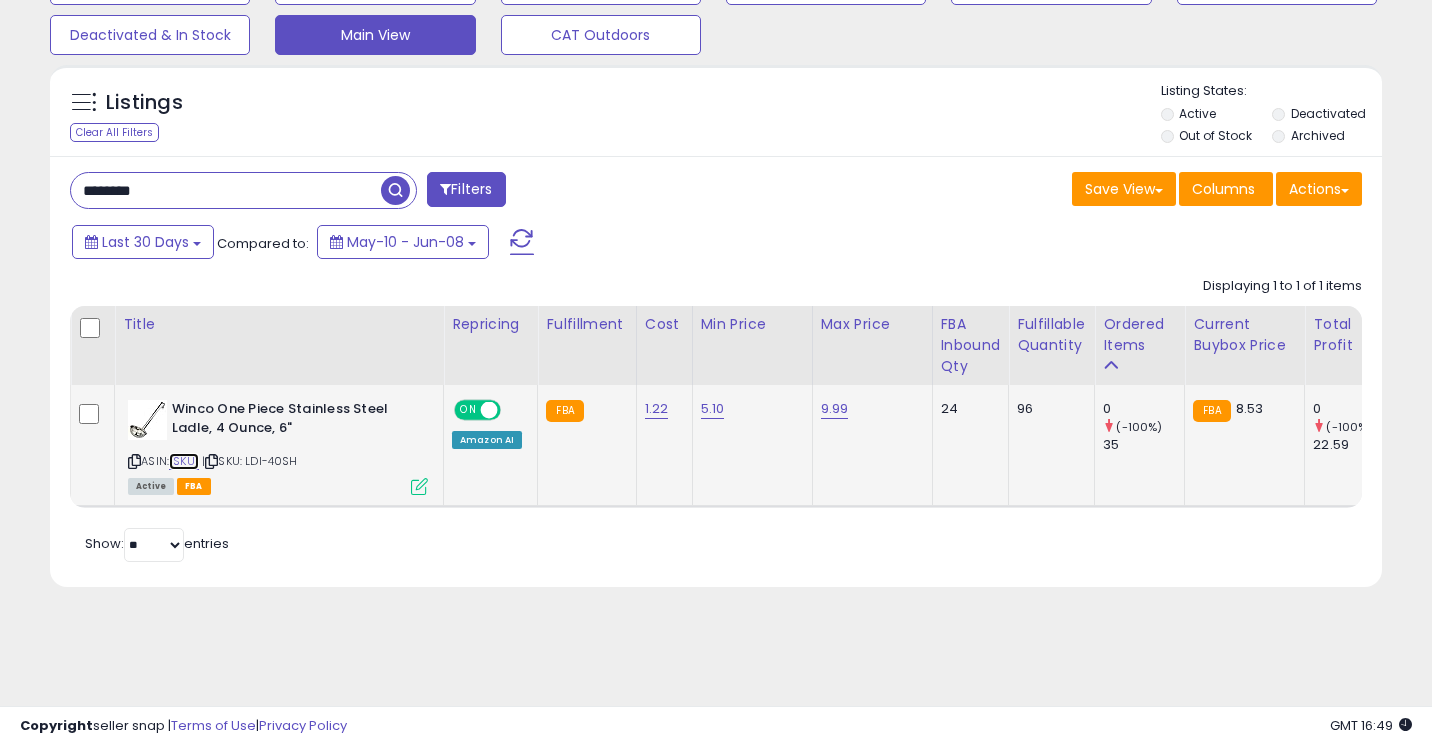 click on "[SKU]" at bounding box center (184, 461) 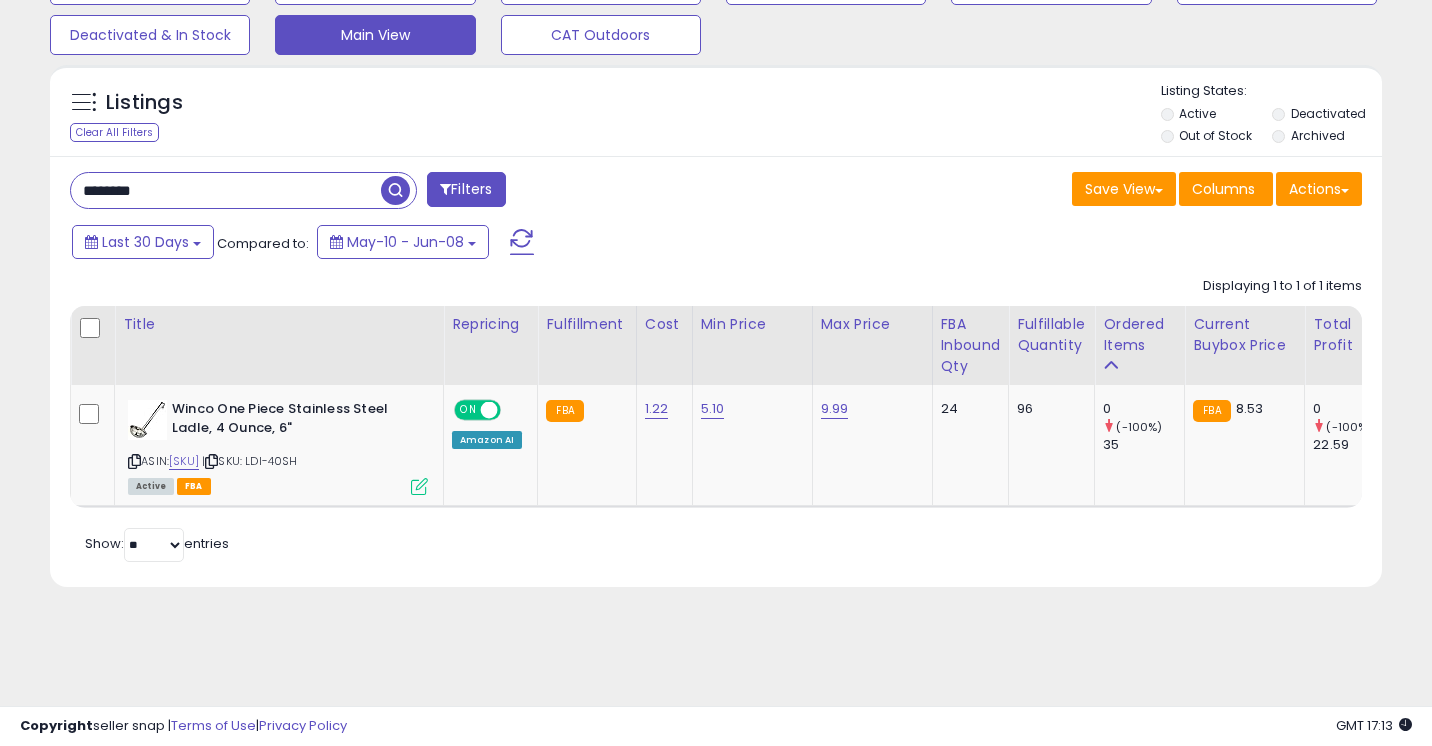 click on "********" at bounding box center [226, 190] 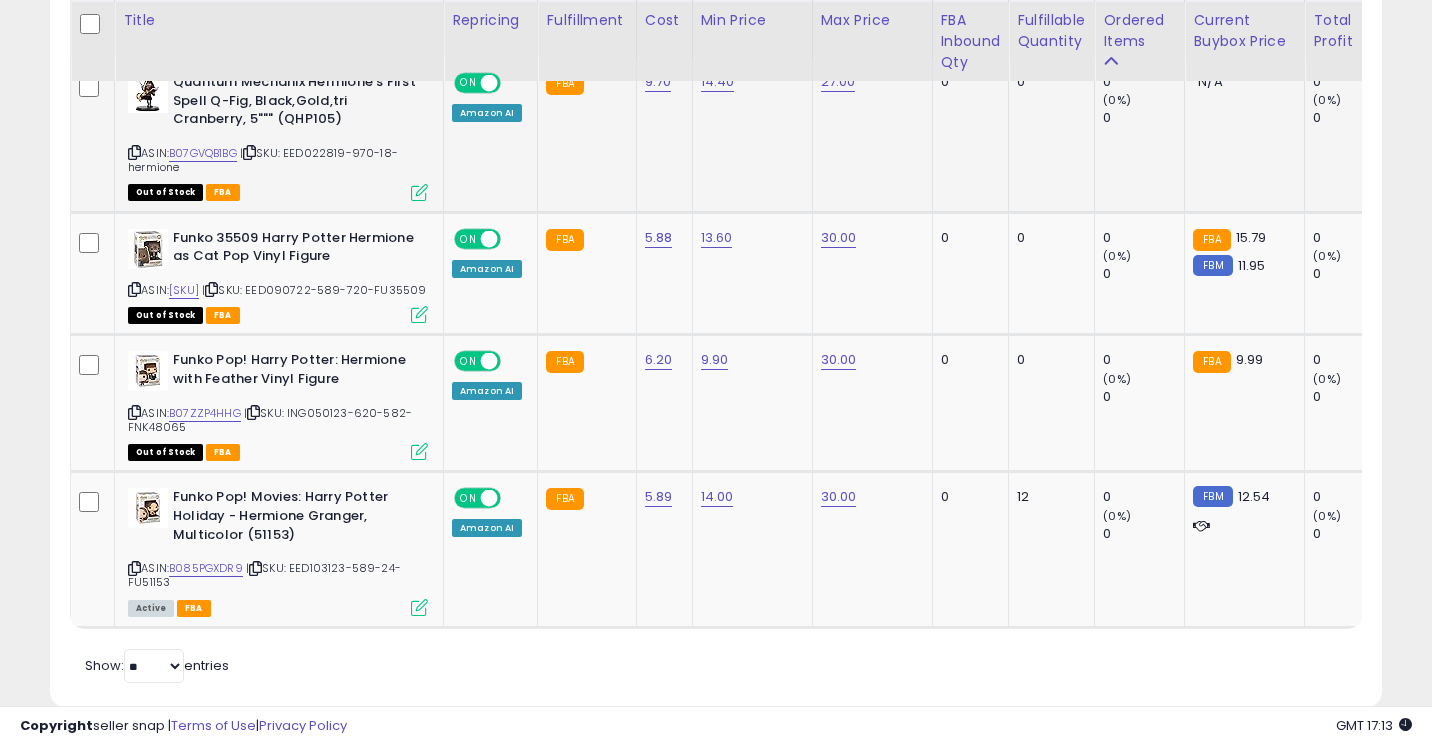 scroll, scrollTop: 502, scrollLeft: 0, axis: vertical 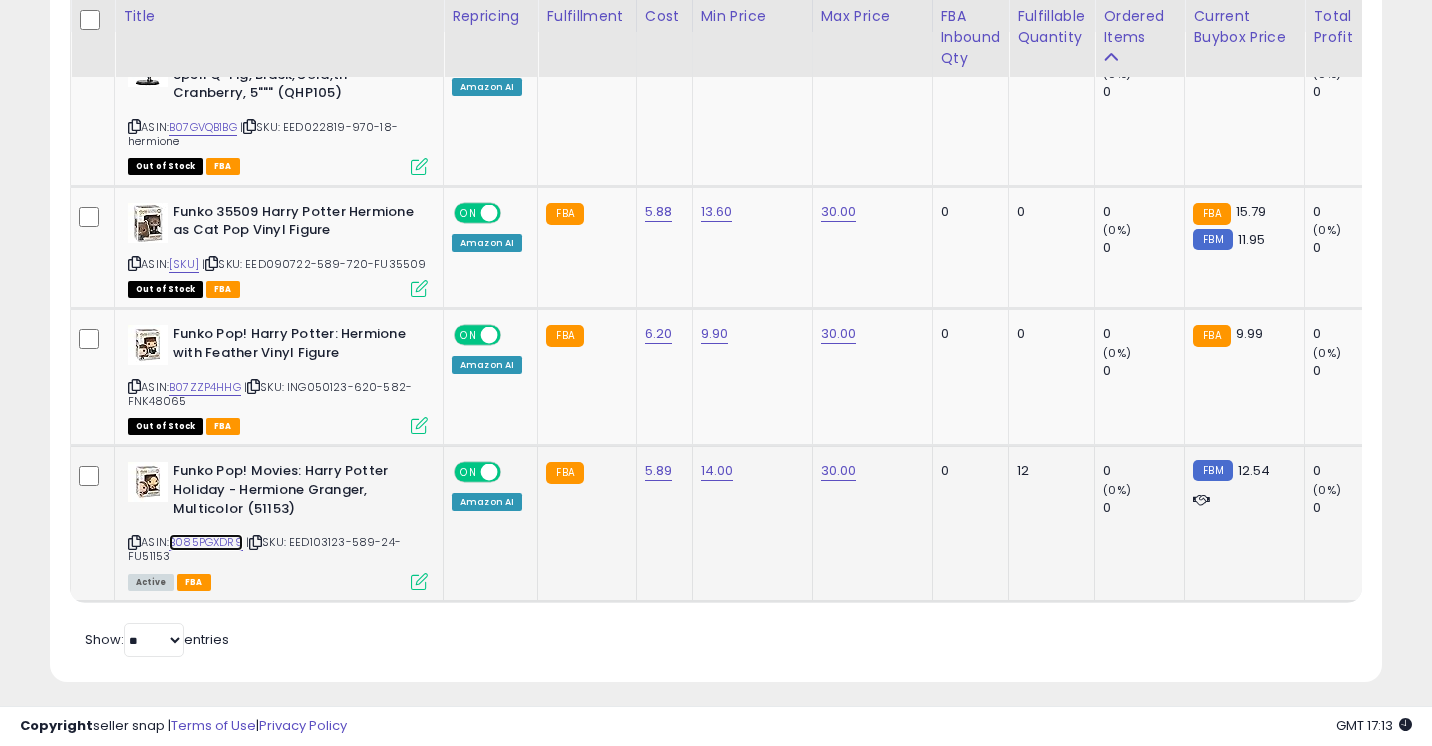 click on "B085PGXDR9" at bounding box center [206, 542] 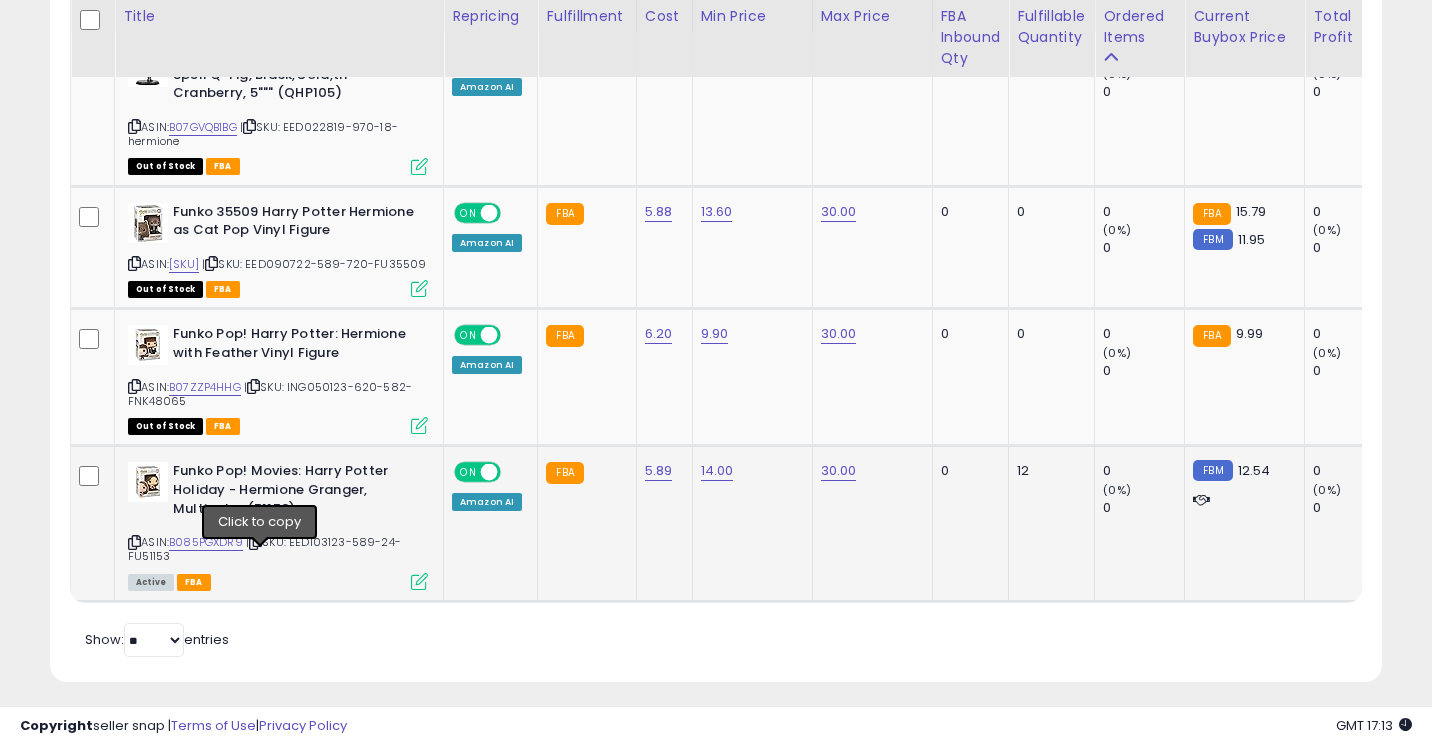 click at bounding box center [249, 126] 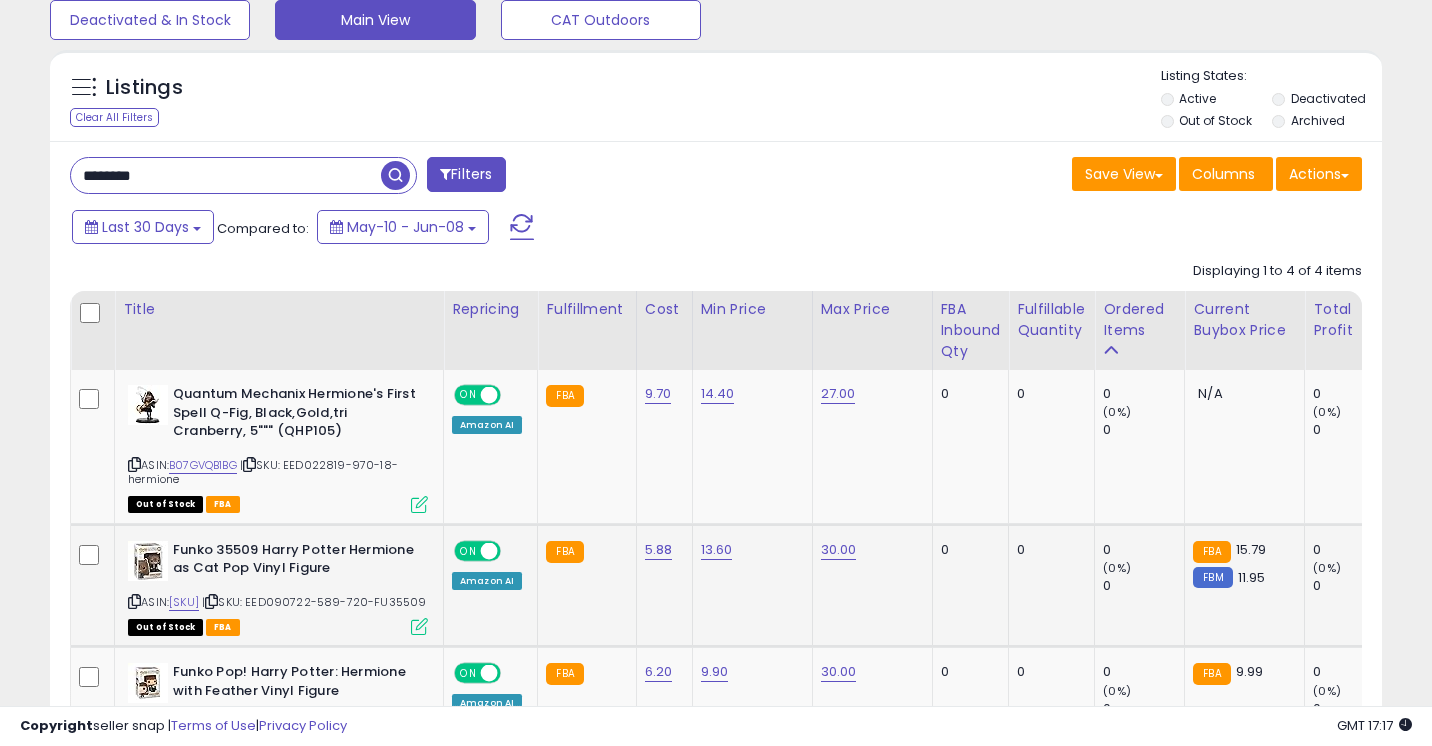 scroll, scrollTop: 0, scrollLeft: 0, axis: both 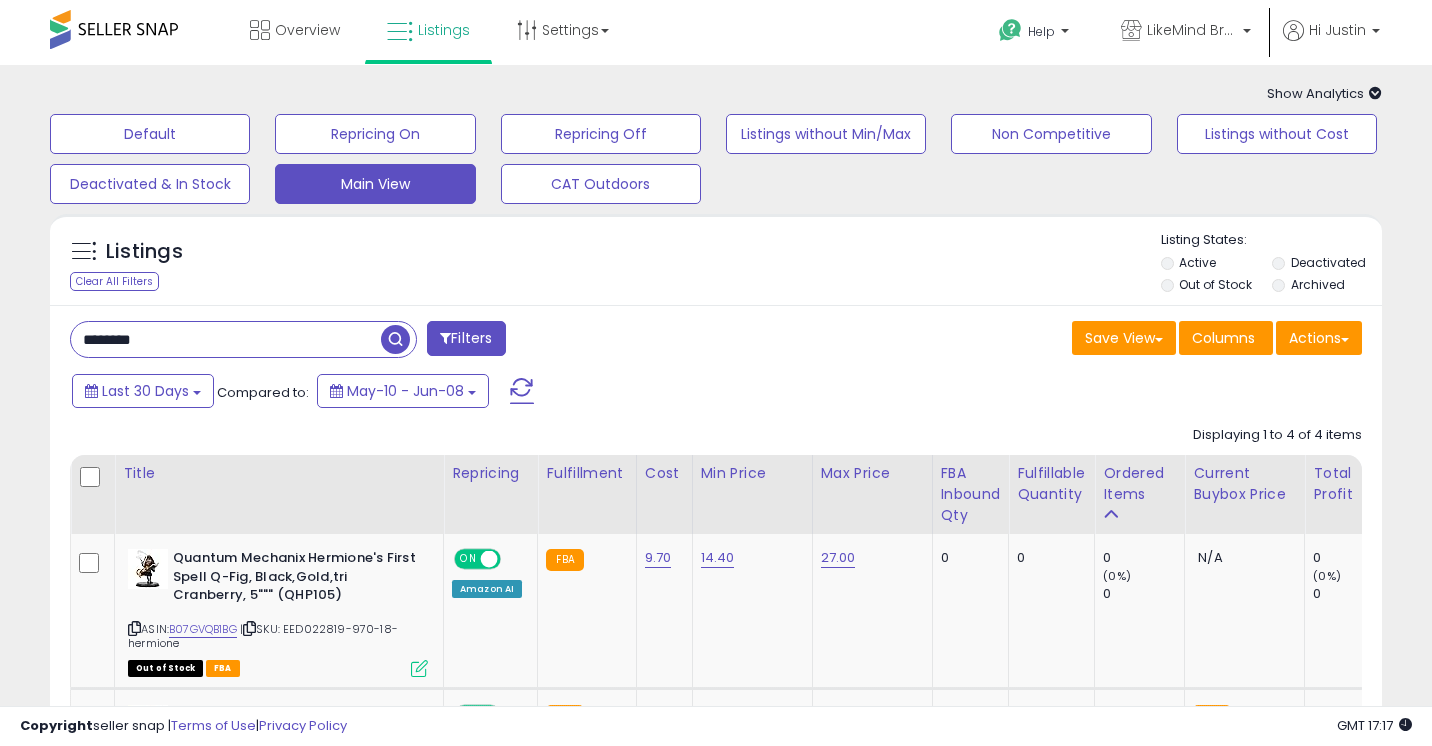 click on "********" at bounding box center [226, 339] 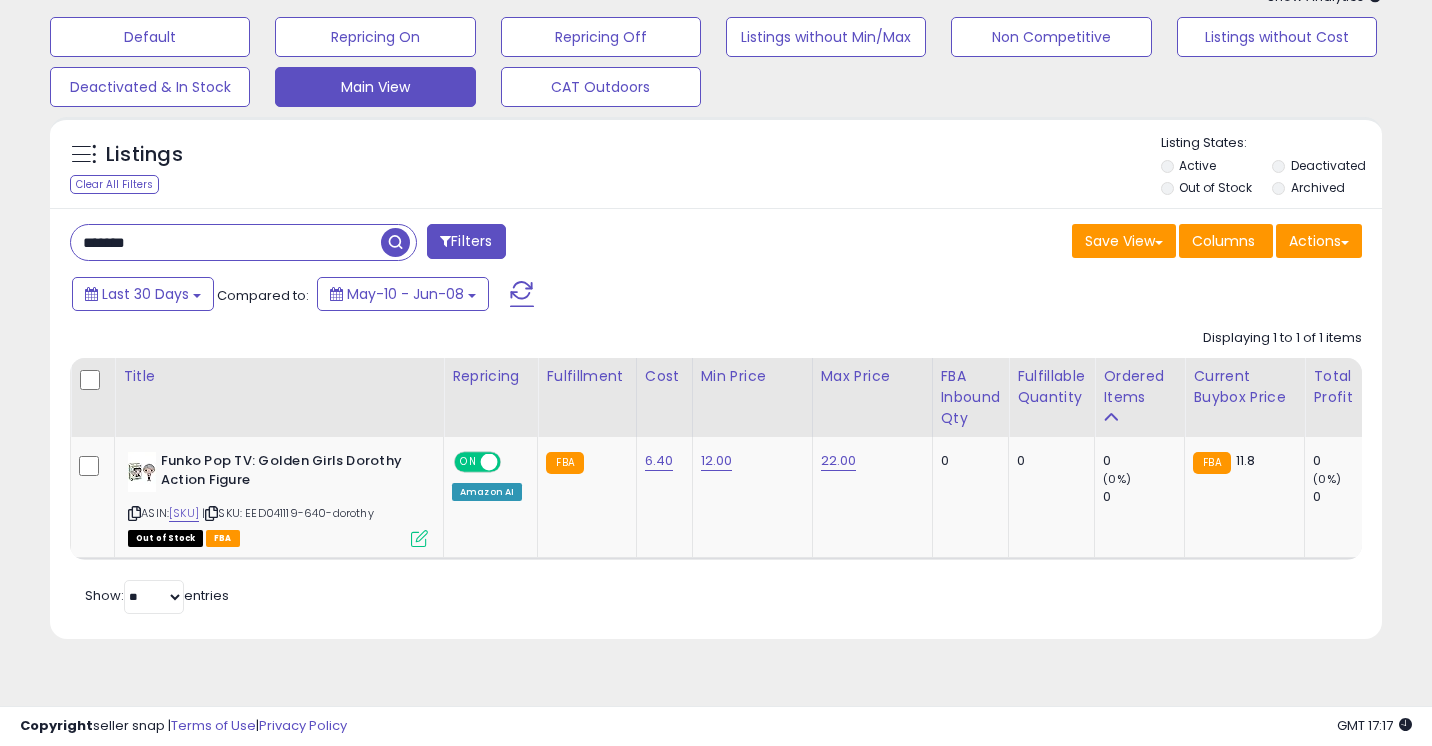 scroll, scrollTop: 135, scrollLeft: 0, axis: vertical 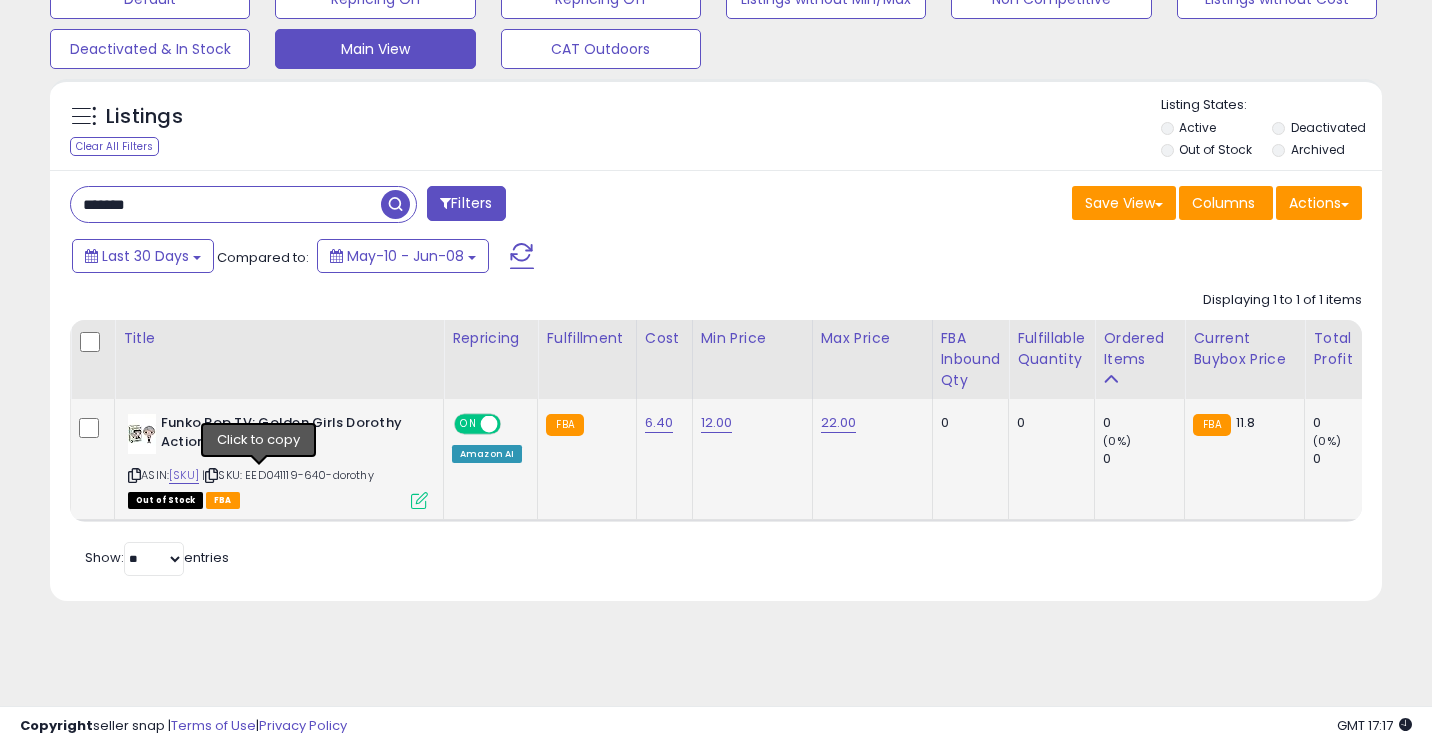 click at bounding box center [211, 475] 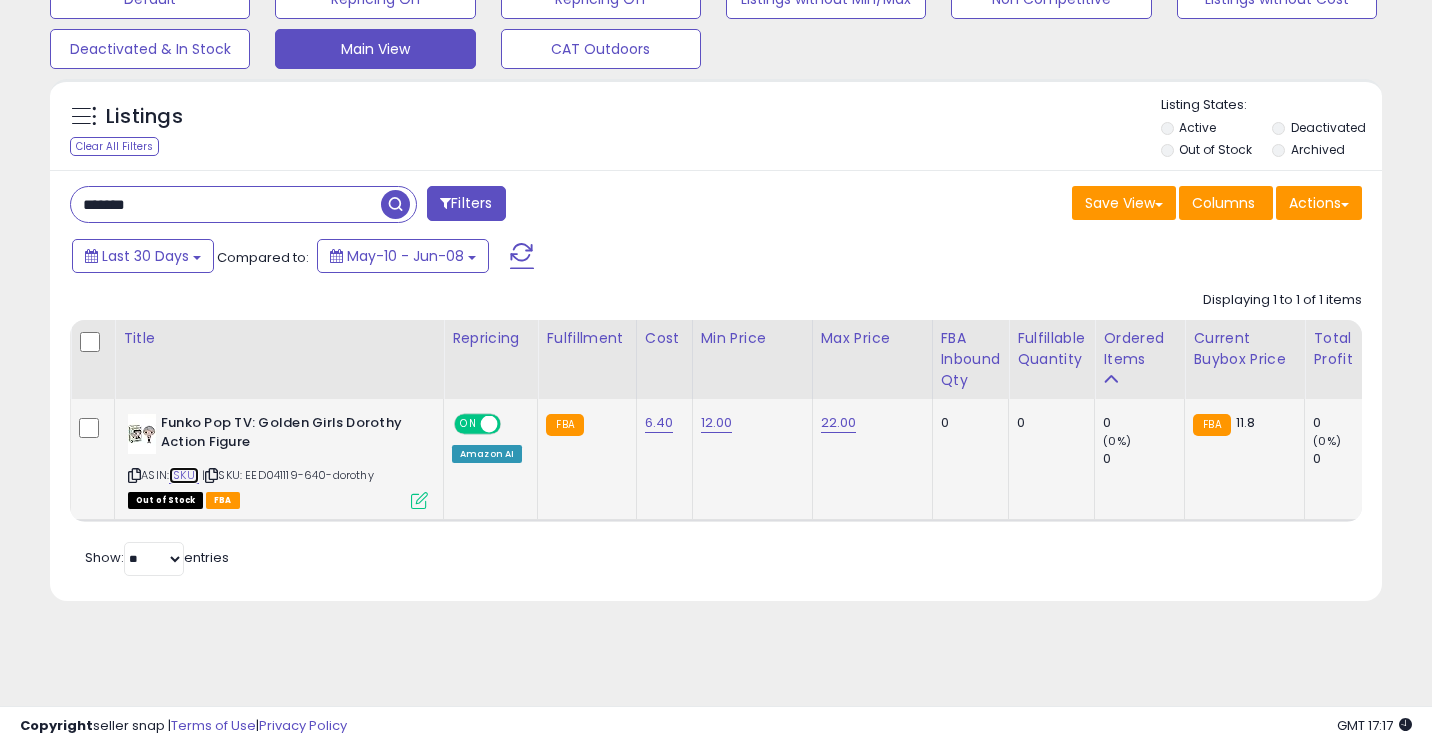 click on "[SKU]" at bounding box center (184, 475) 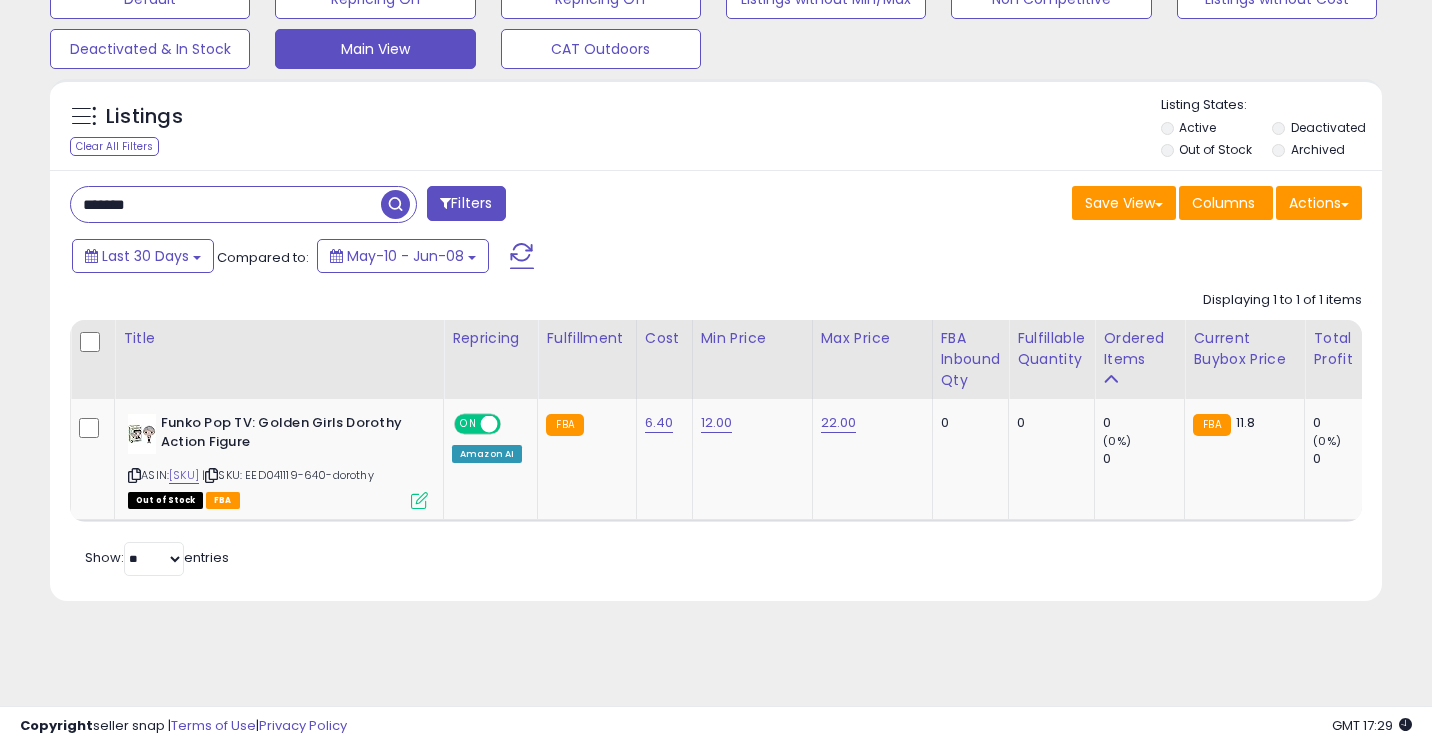 click on "*******" at bounding box center (226, 204) 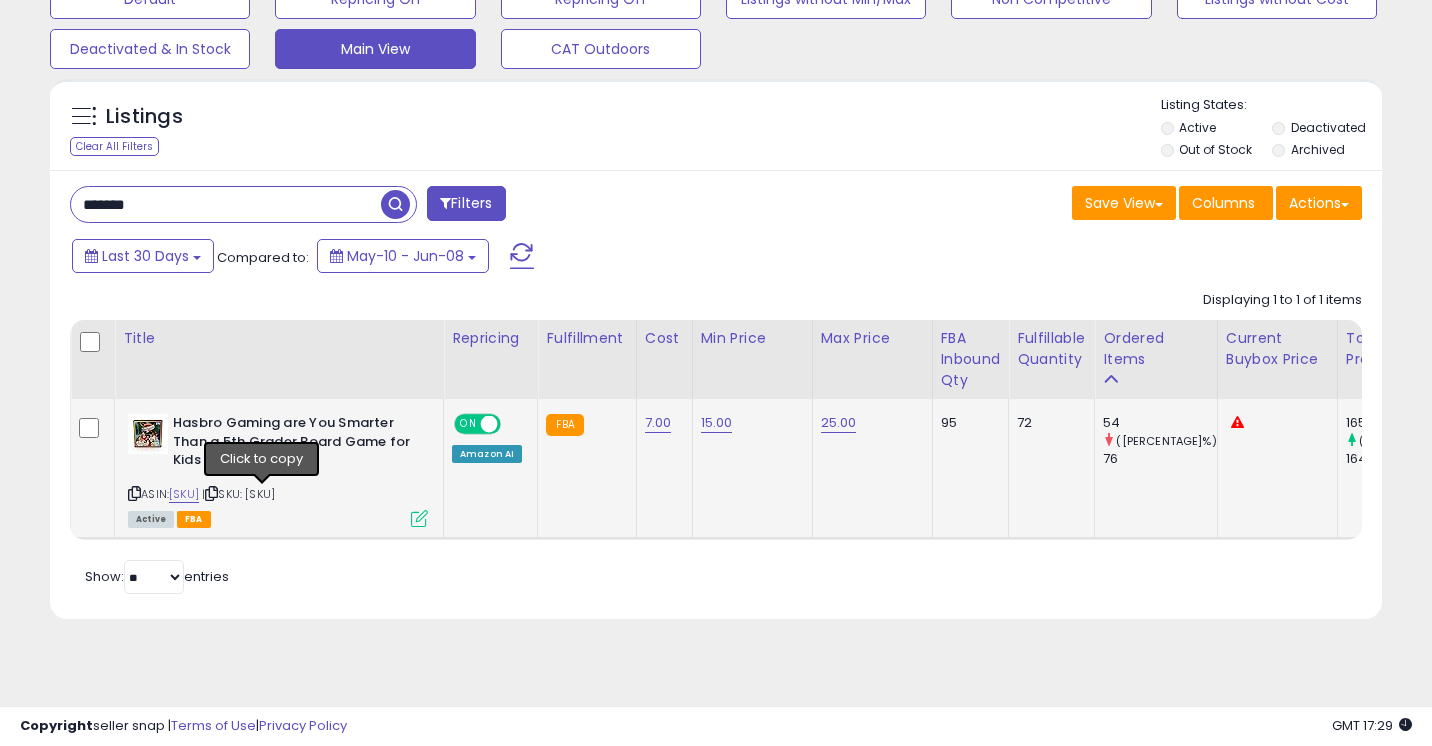 click at bounding box center (211, 493) 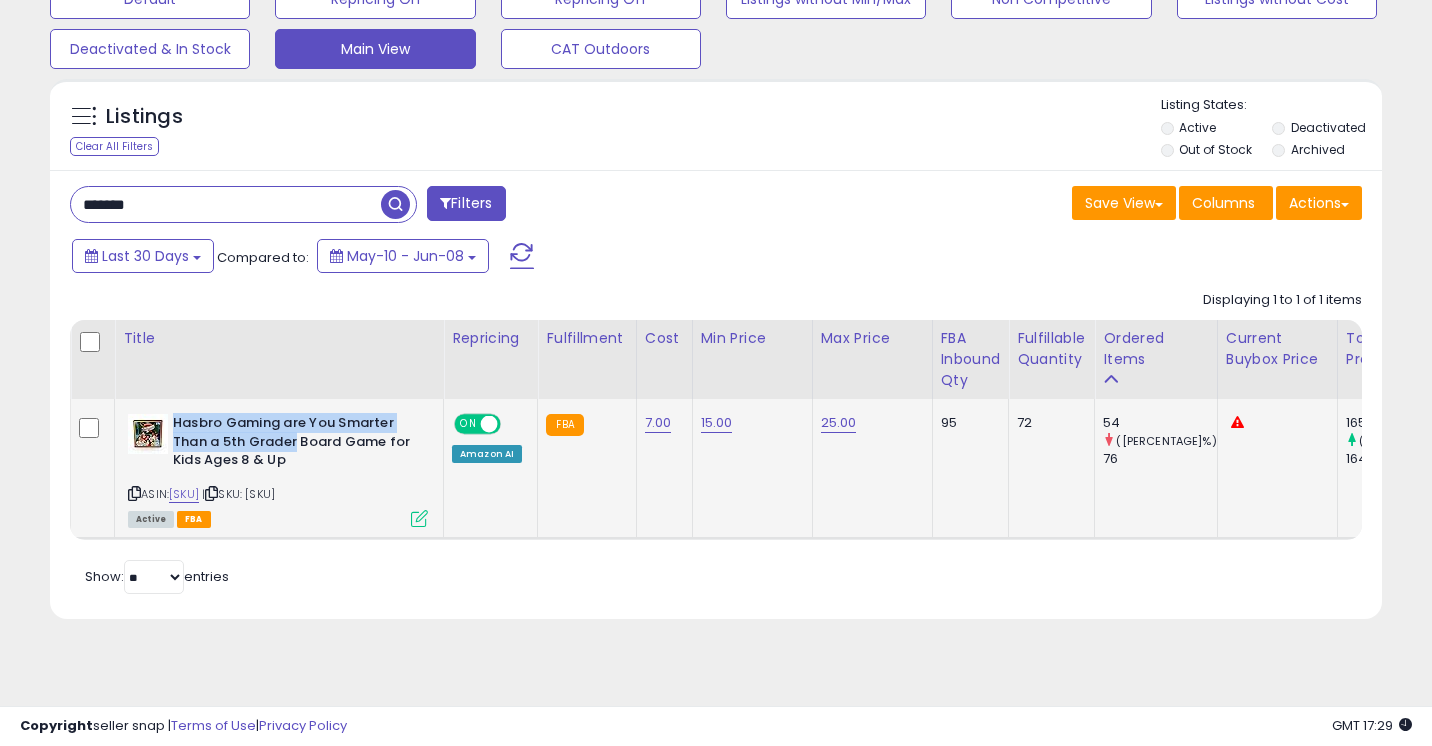 drag, startPoint x: 174, startPoint y: 425, endPoint x: 294, endPoint y: 445, distance: 121.65525 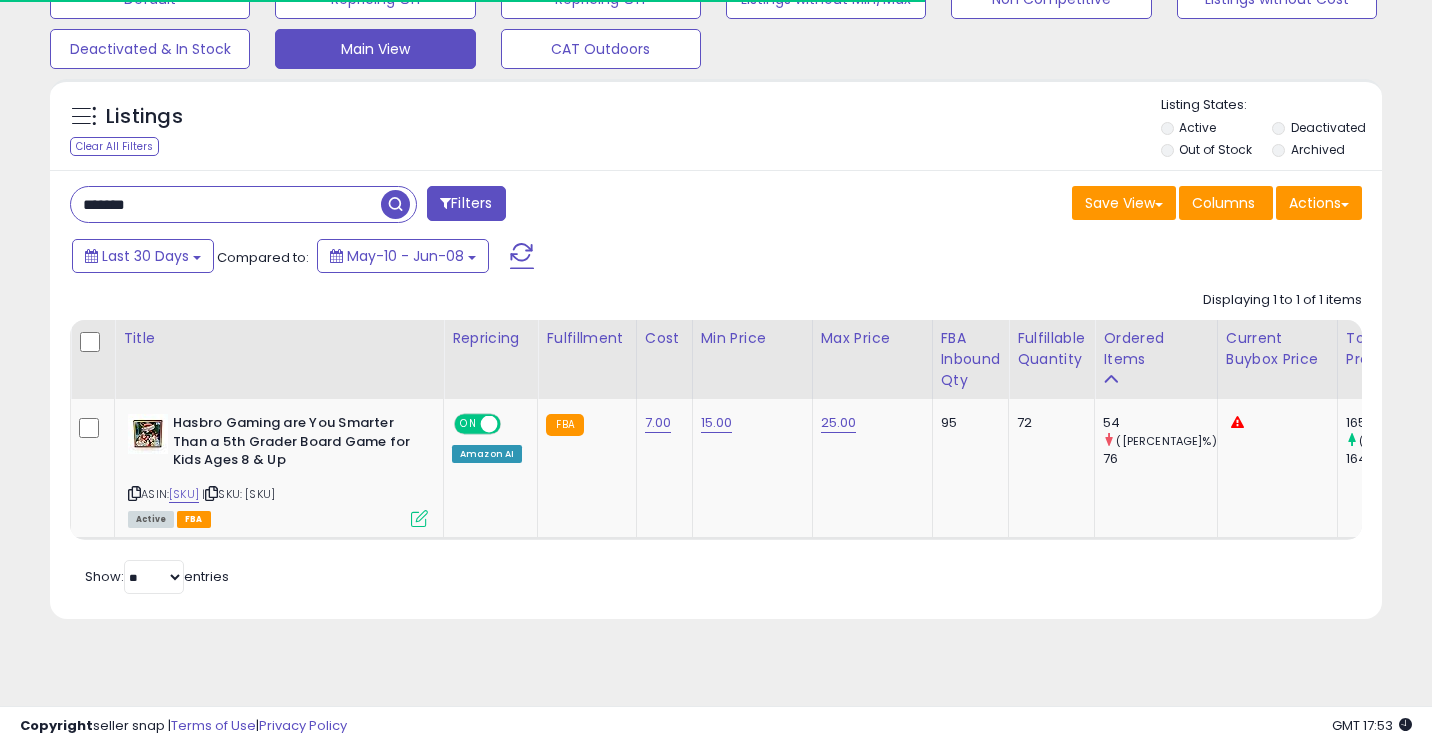 click on "*******" at bounding box center [226, 204] 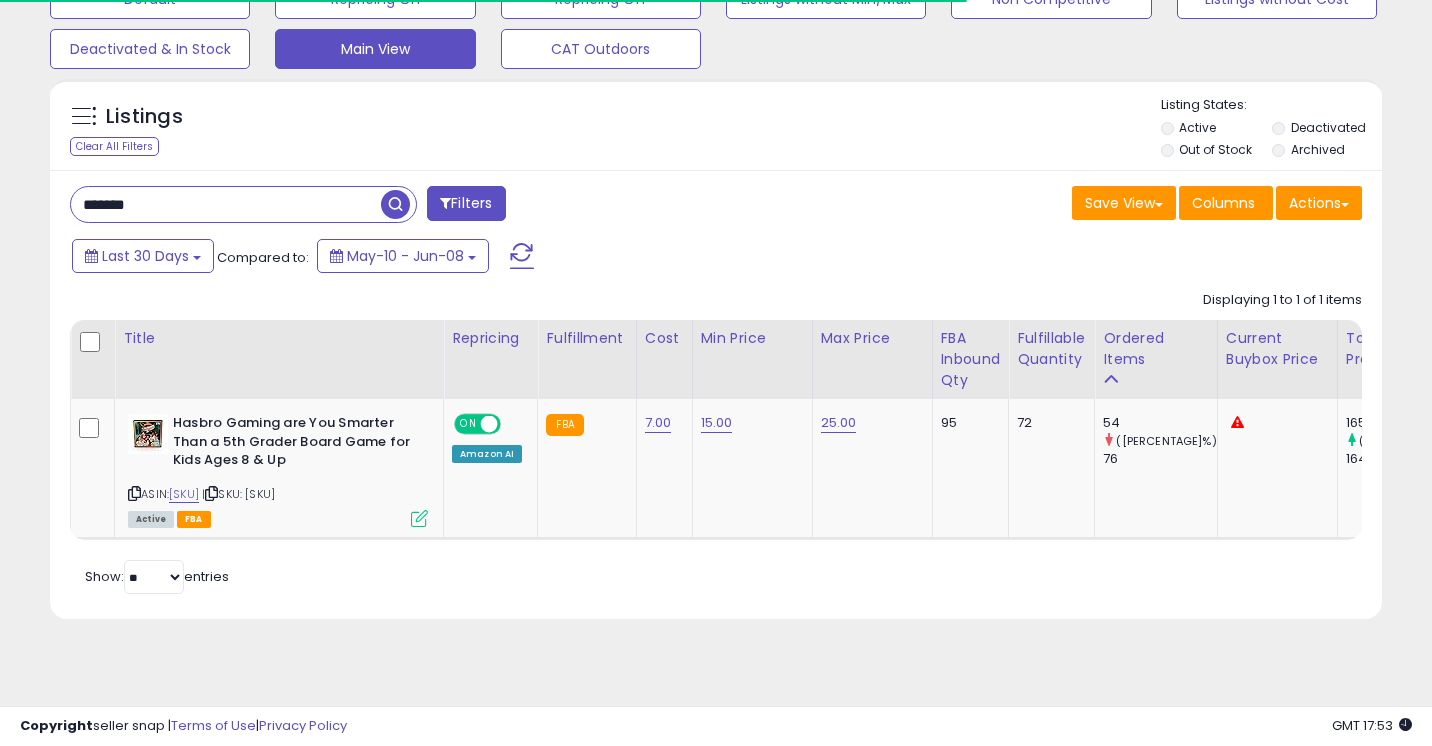 click on "*******" at bounding box center [226, 204] 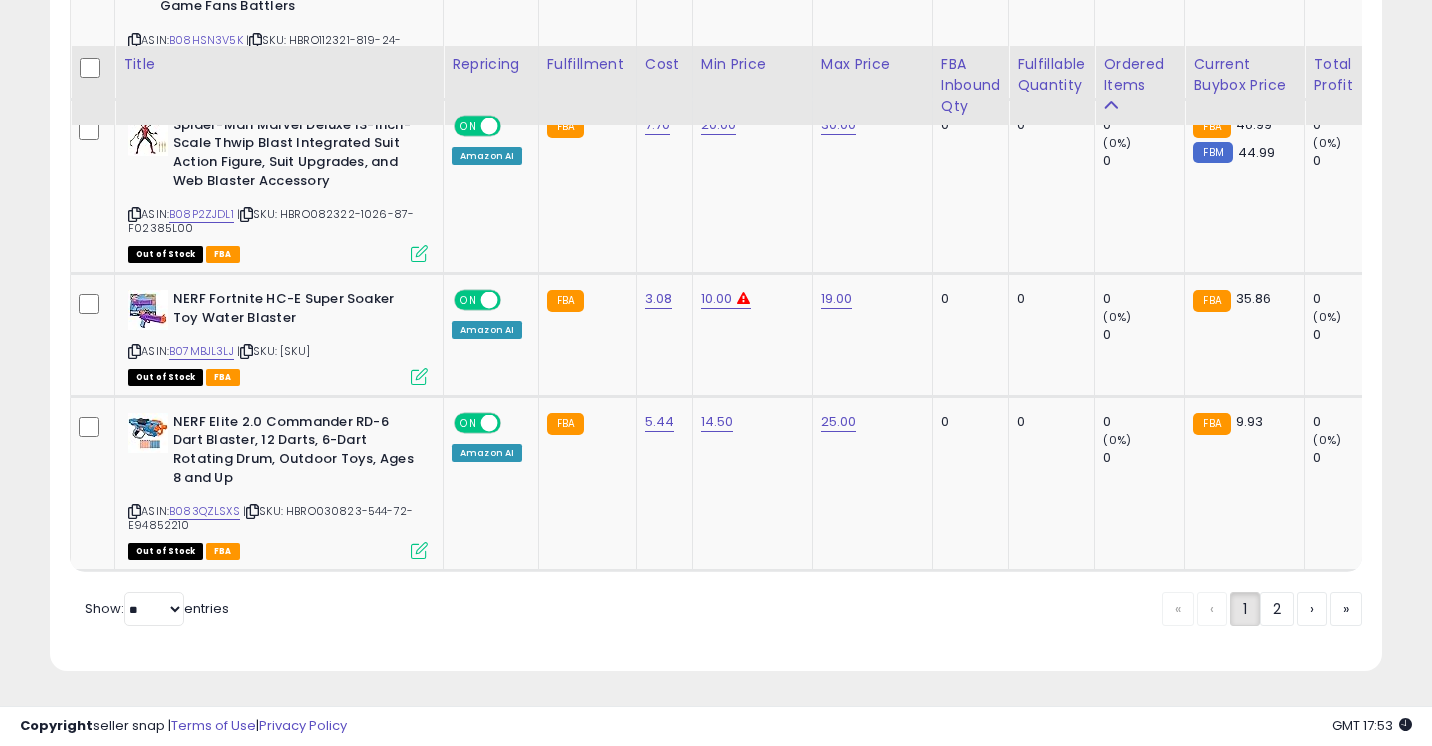 scroll, scrollTop: 4192, scrollLeft: 0, axis: vertical 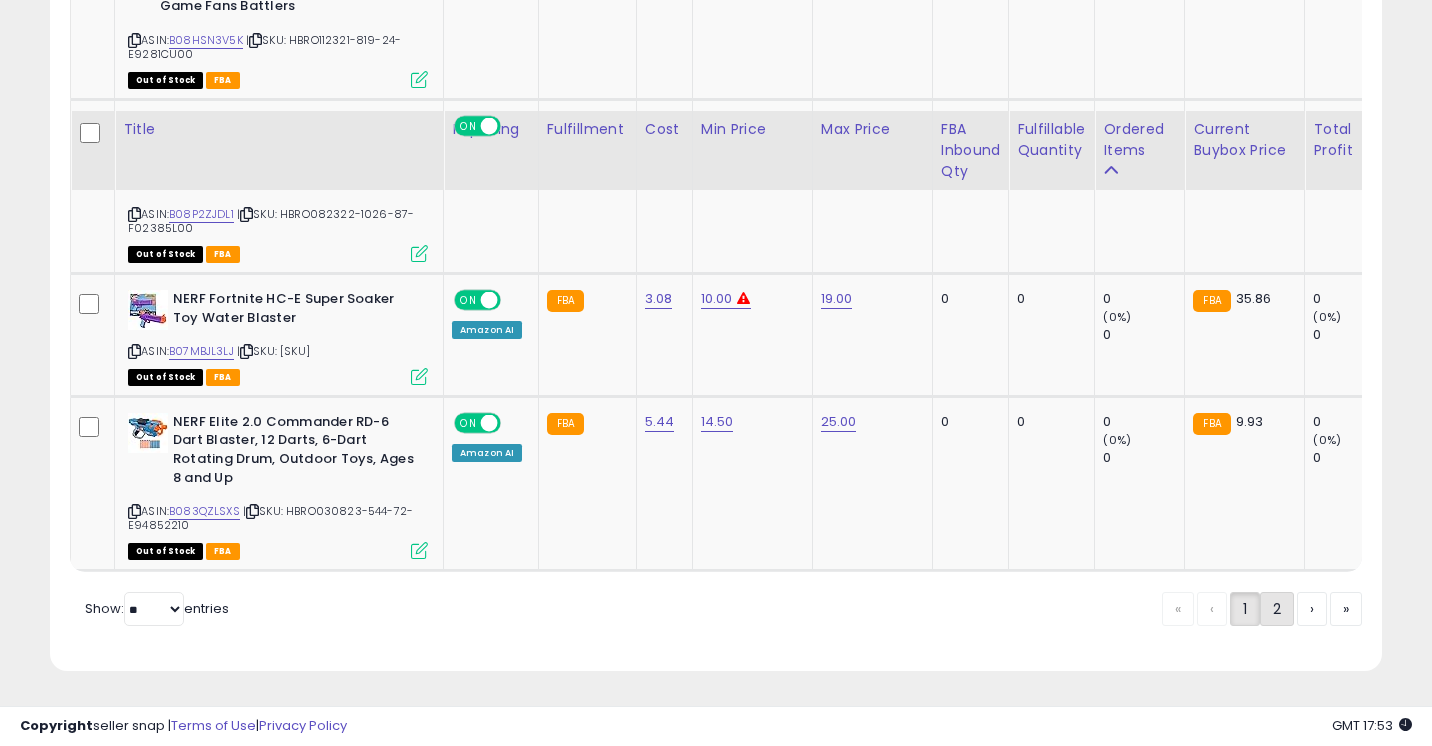 click on "2" at bounding box center [1346, 609] 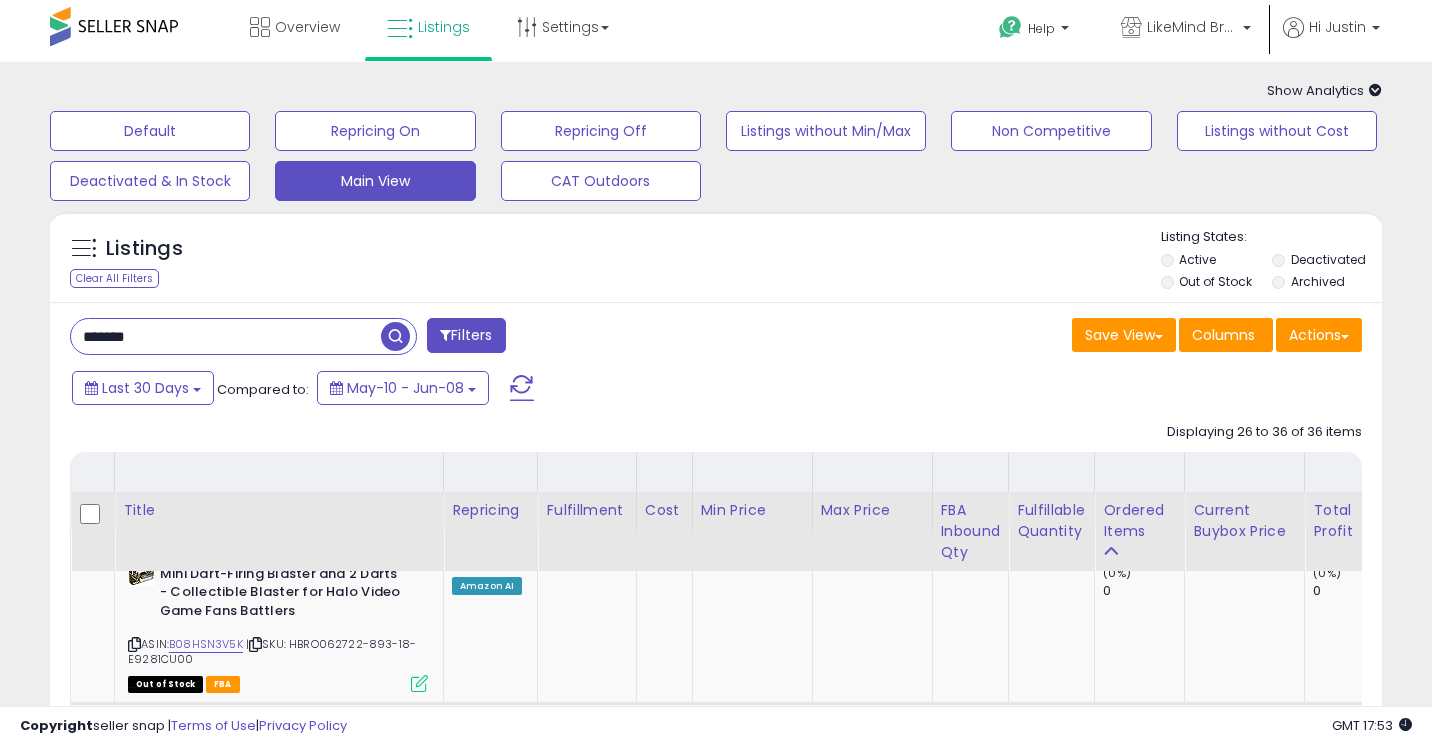 scroll, scrollTop: 0, scrollLeft: 0, axis: both 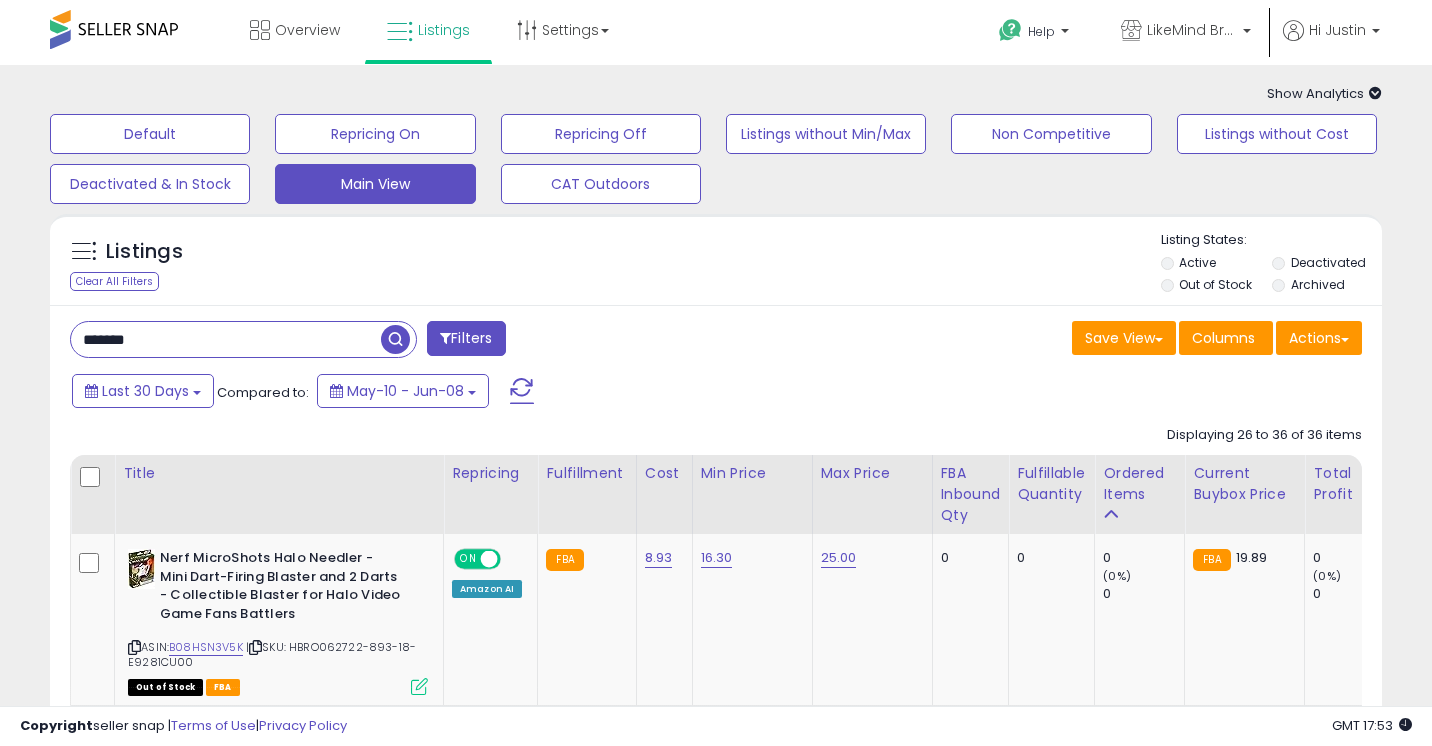 click on "*******" at bounding box center (226, 339) 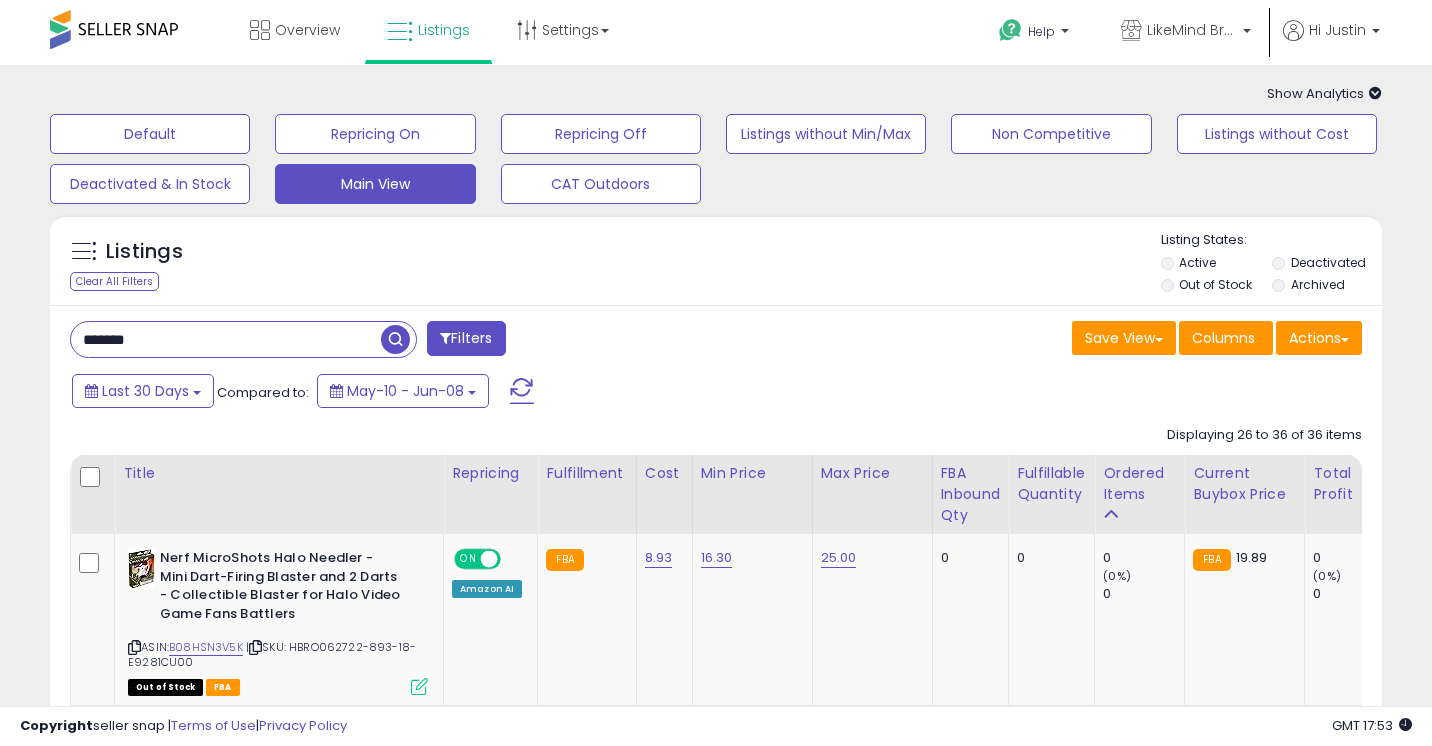 click on "*******" at bounding box center (226, 339) 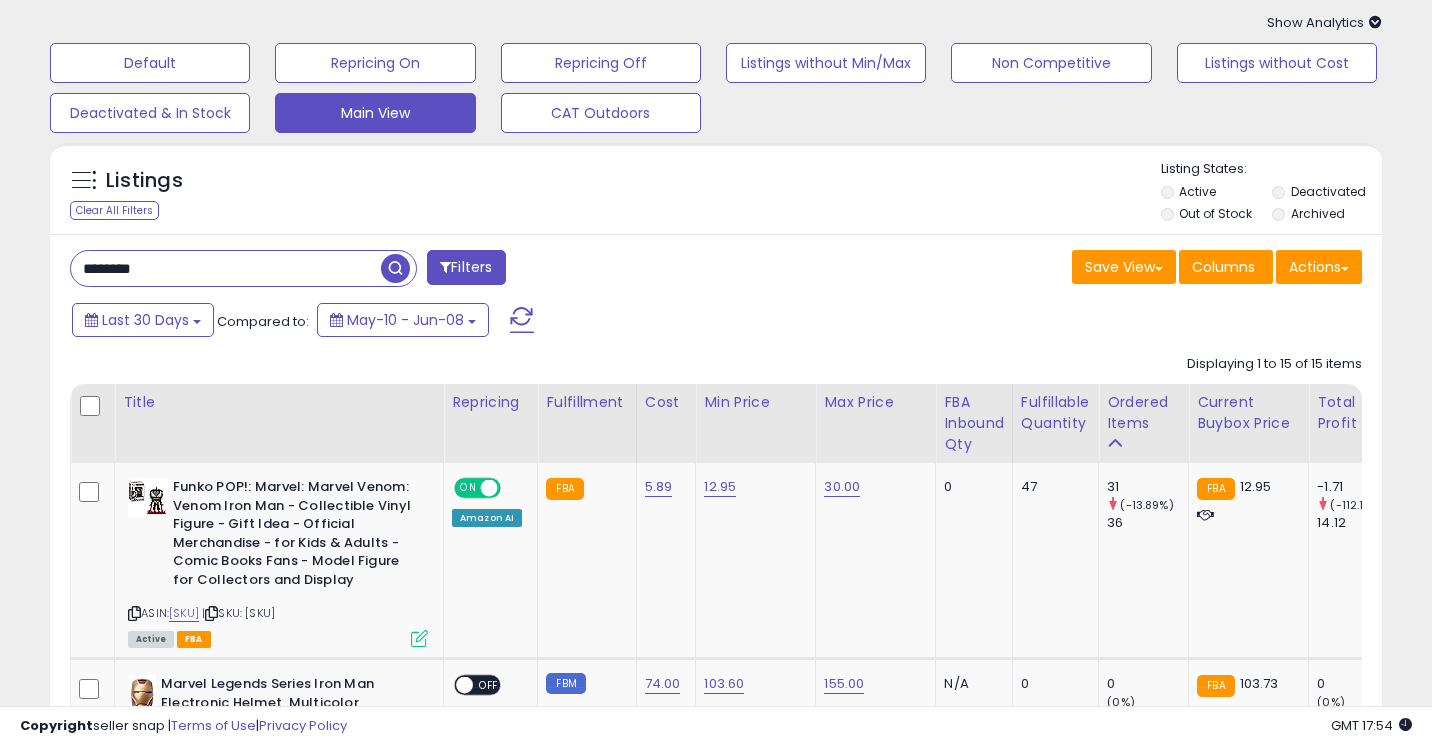 scroll, scrollTop: 0, scrollLeft: 0, axis: both 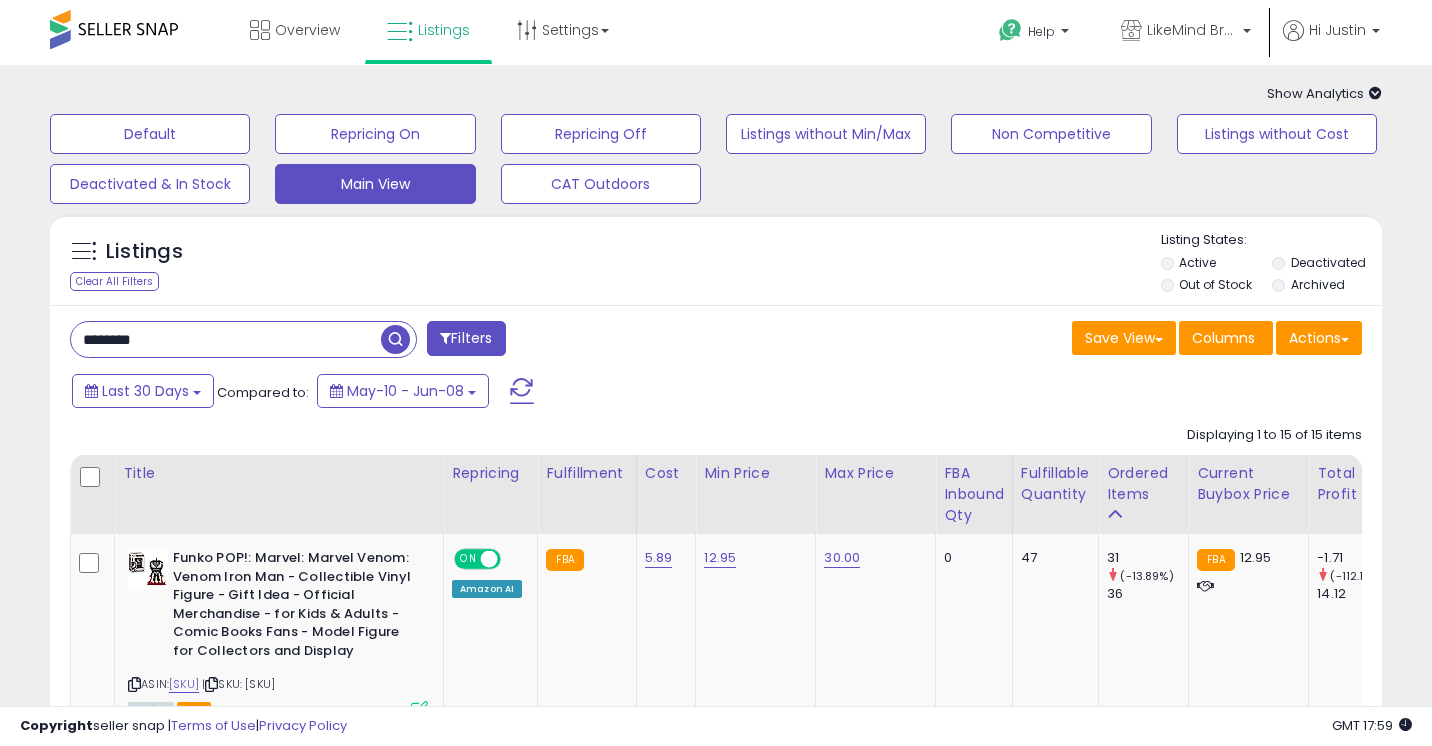 click on "********" at bounding box center [226, 339] 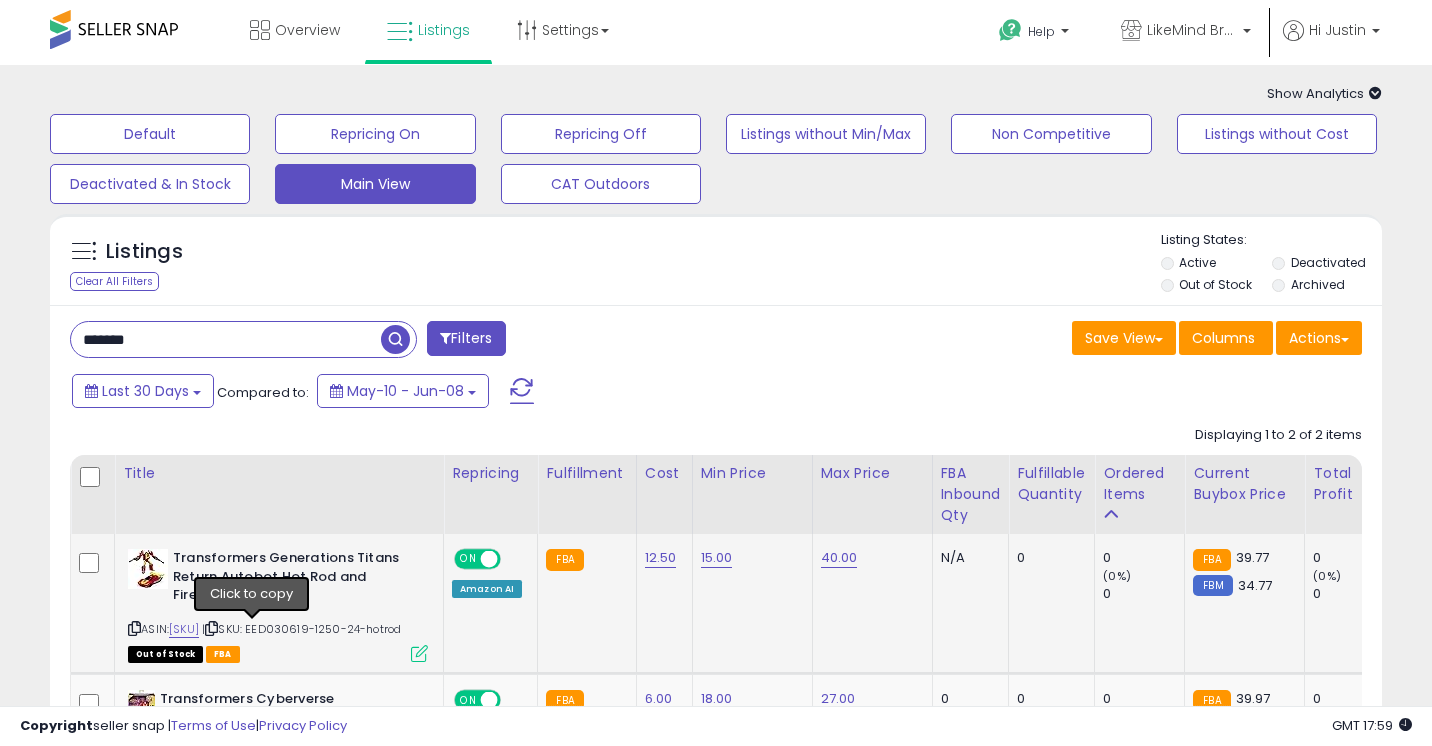 click at bounding box center (211, 628) 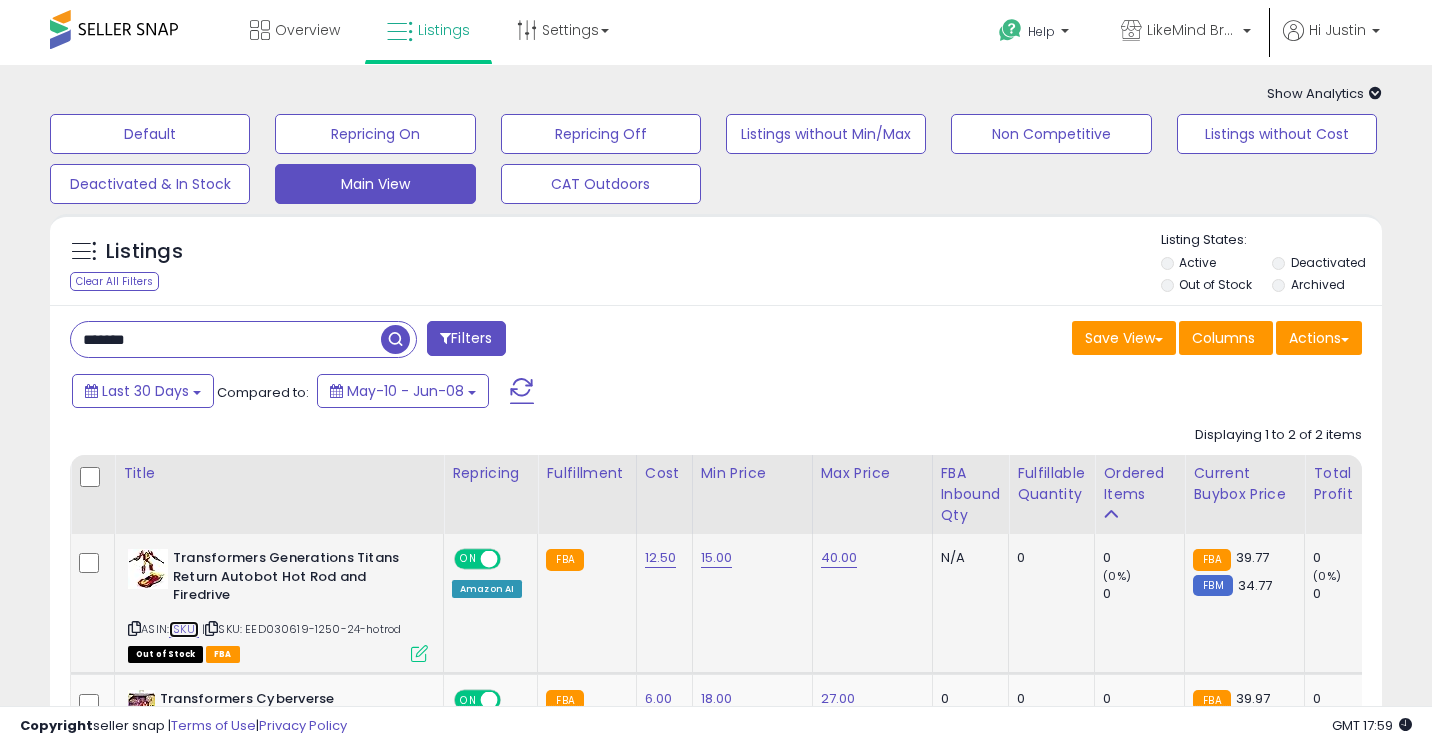 click on "[SKU]" at bounding box center (184, 629) 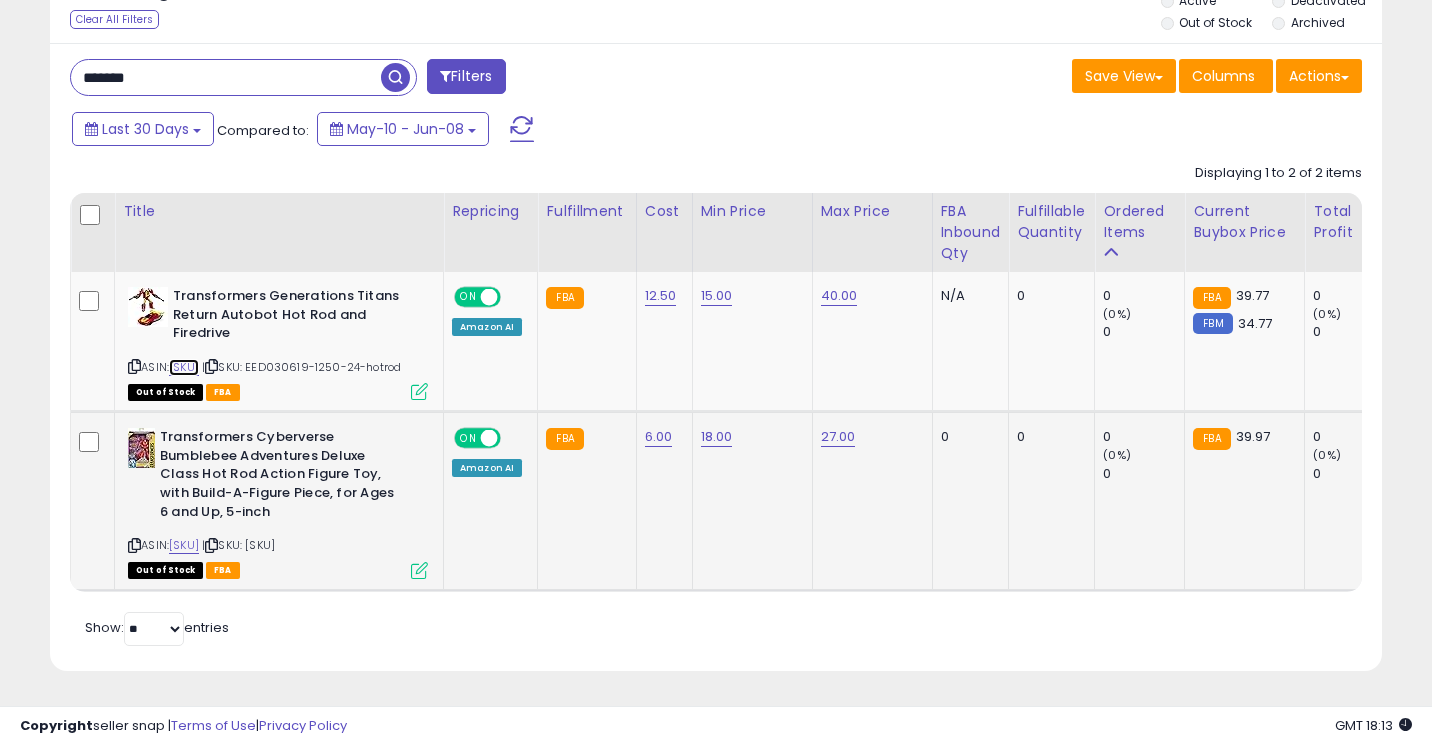 scroll, scrollTop: 292, scrollLeft: 0, axis: vertical 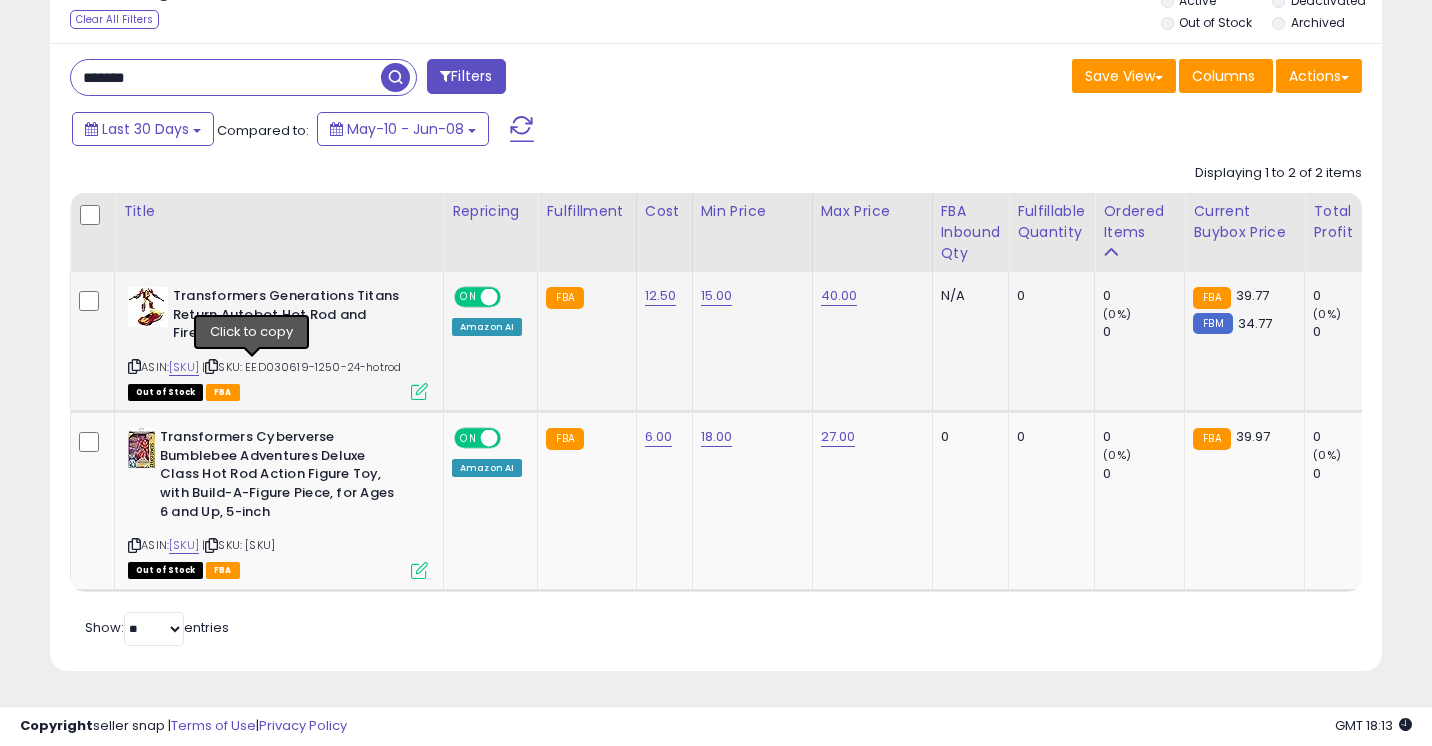 click at bounding box center [211, 366] 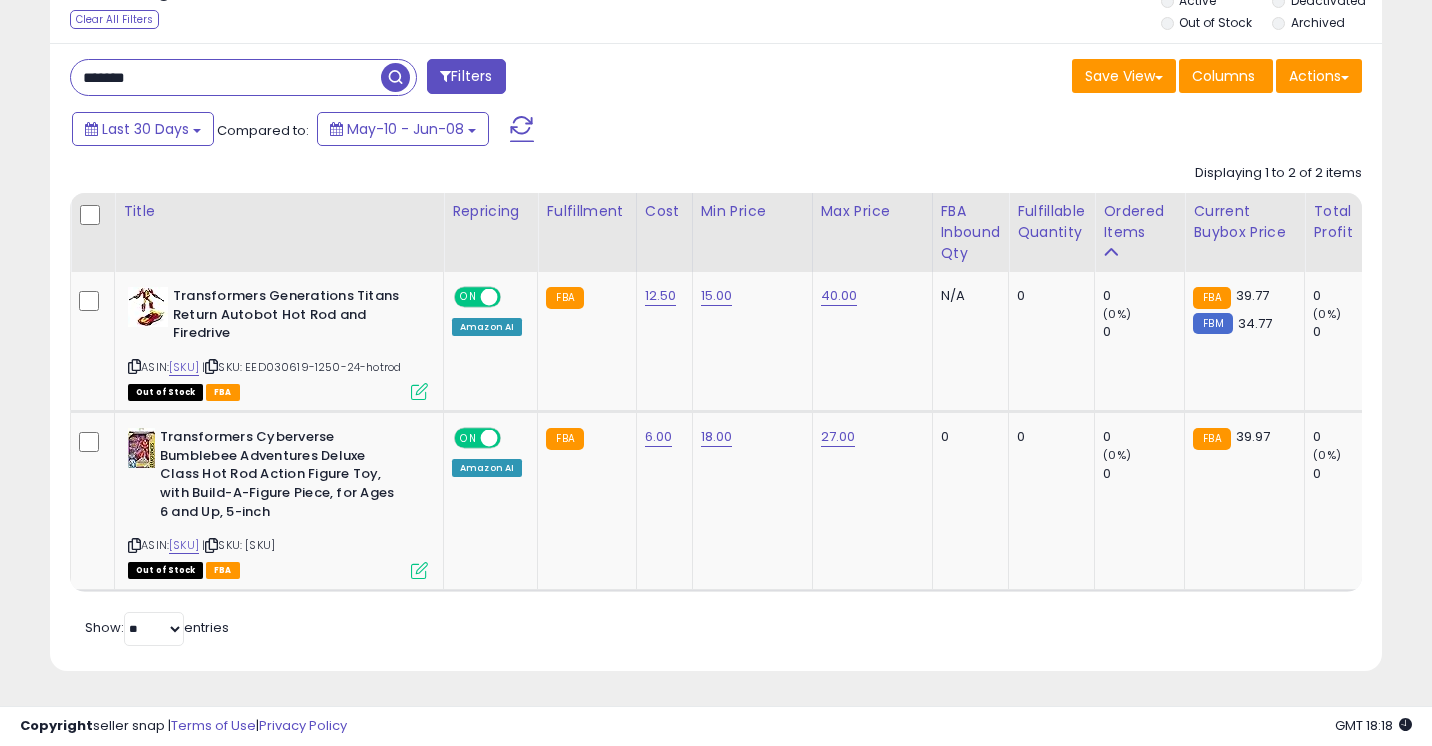 click on "*******" at bounding box center (226, 77) 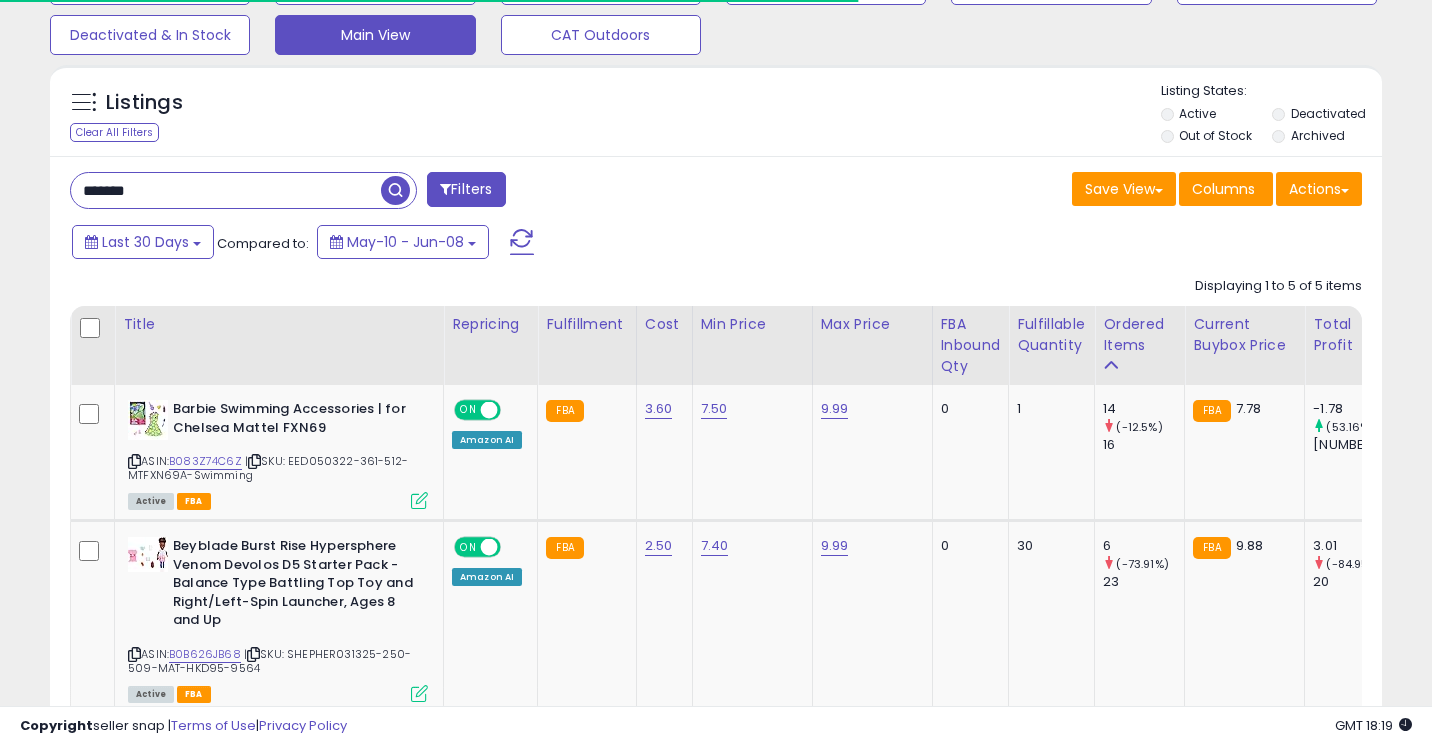 scroll, scrollTop: 292, scrollLeft: 0, axis: vertical 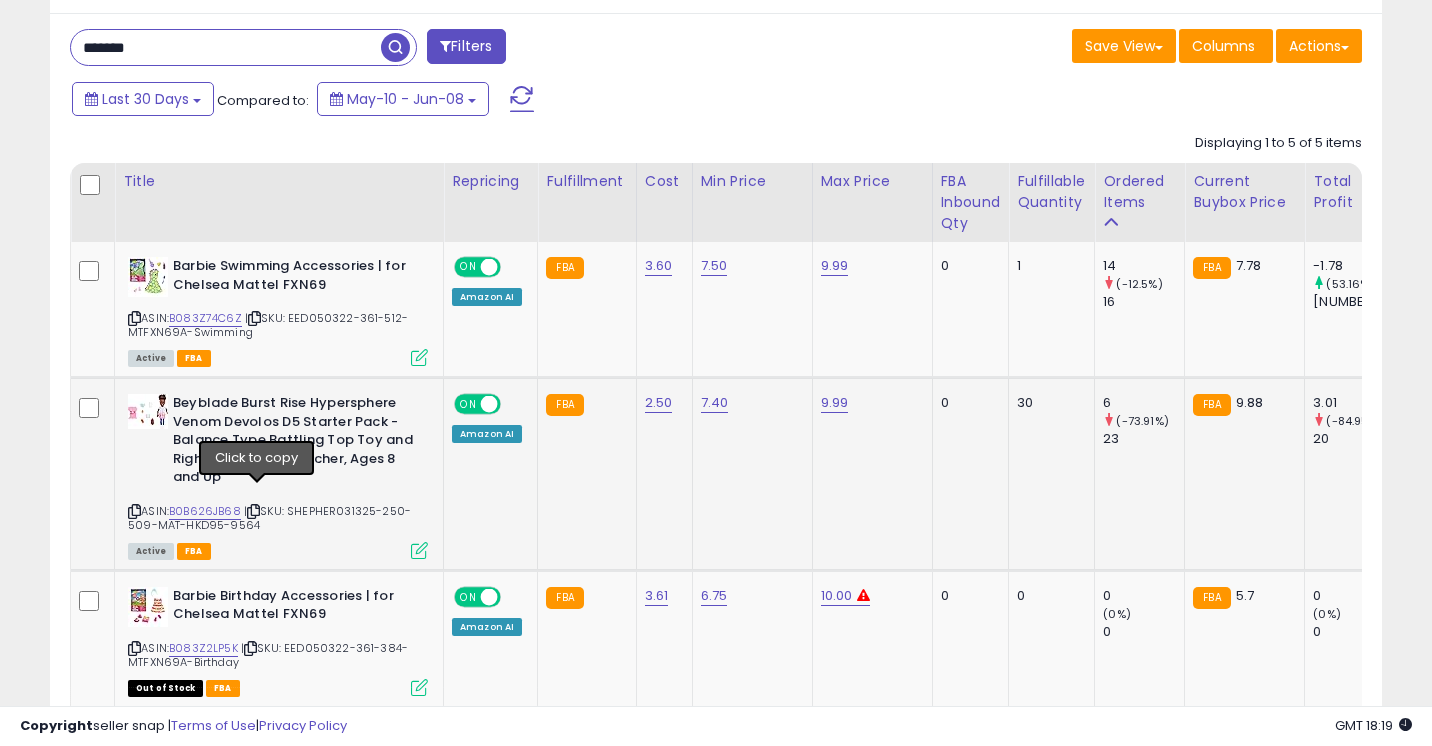 click at bounding box center [254, 318] 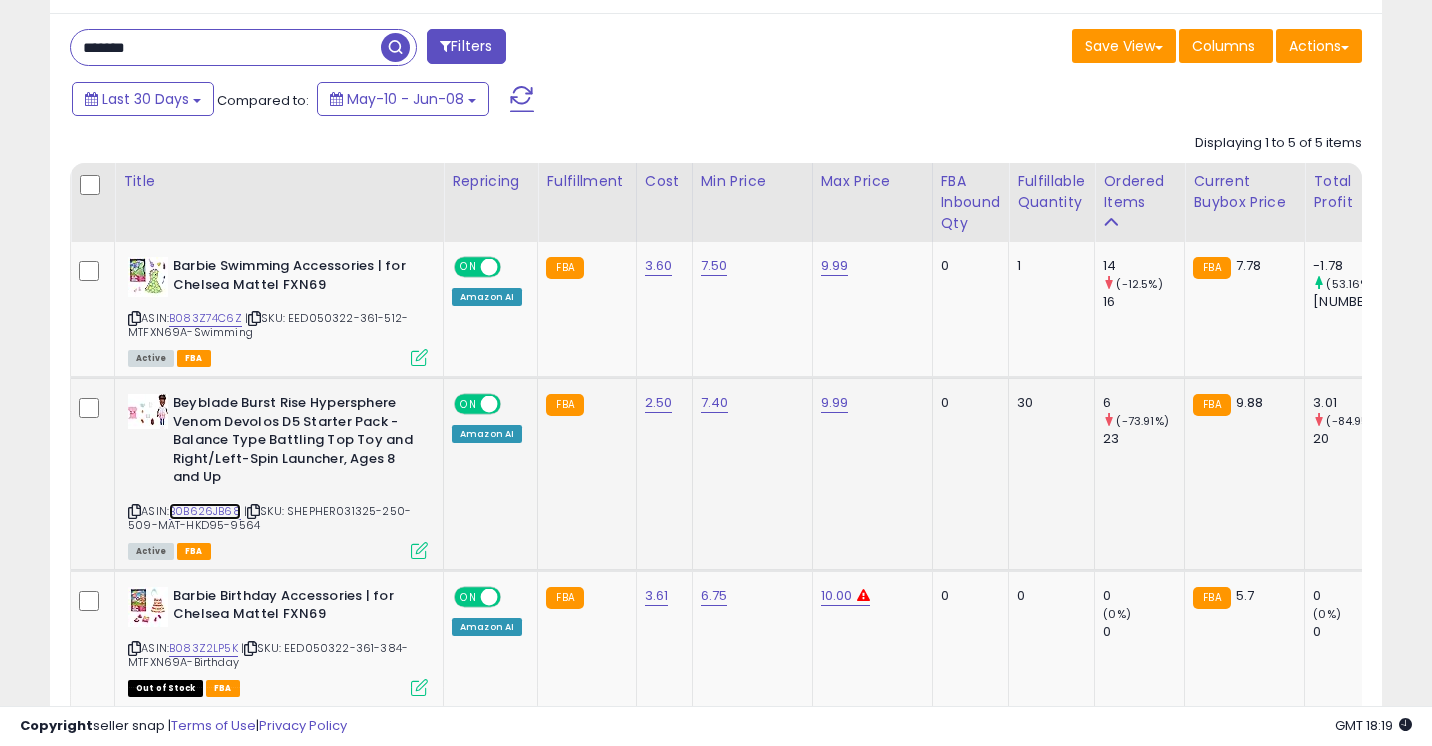 click on "B0B626JB68" at bounding box center (205, 511) 